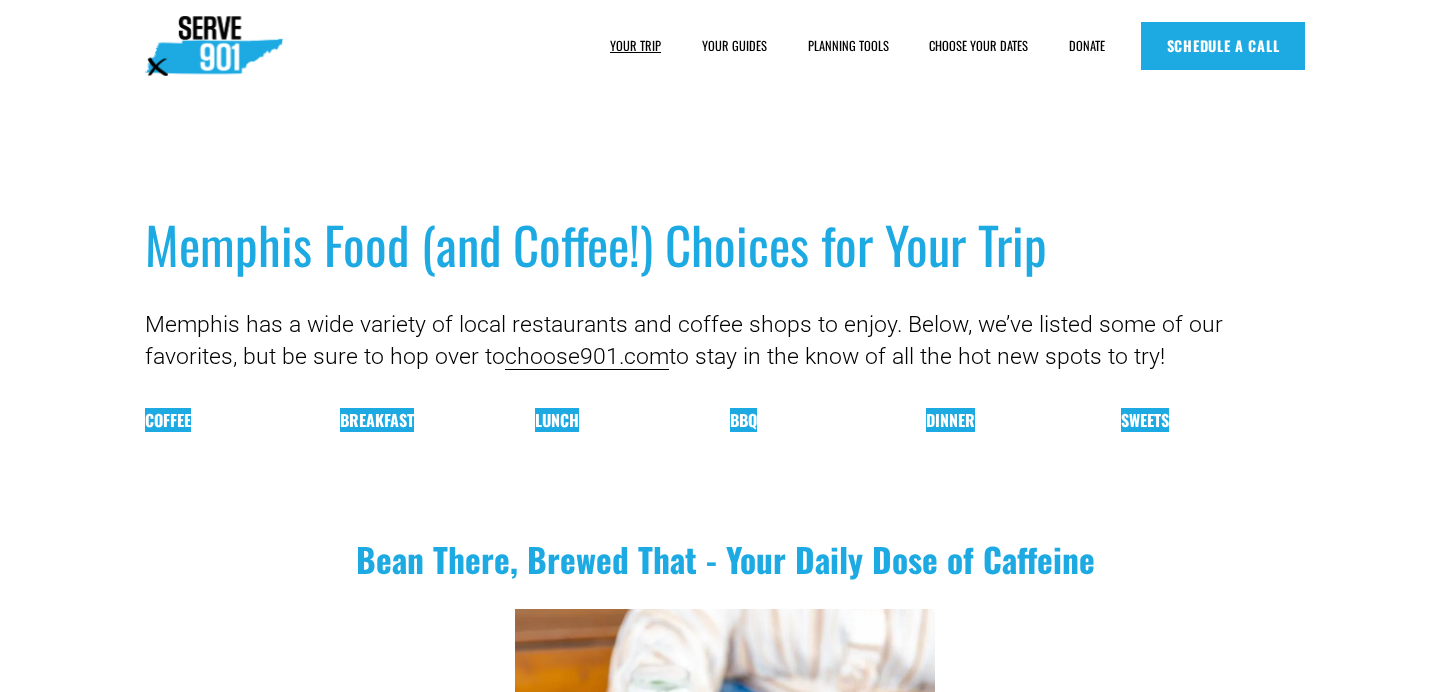 scroll, scrollTop: 0, scrollLeft: 0, axis: both 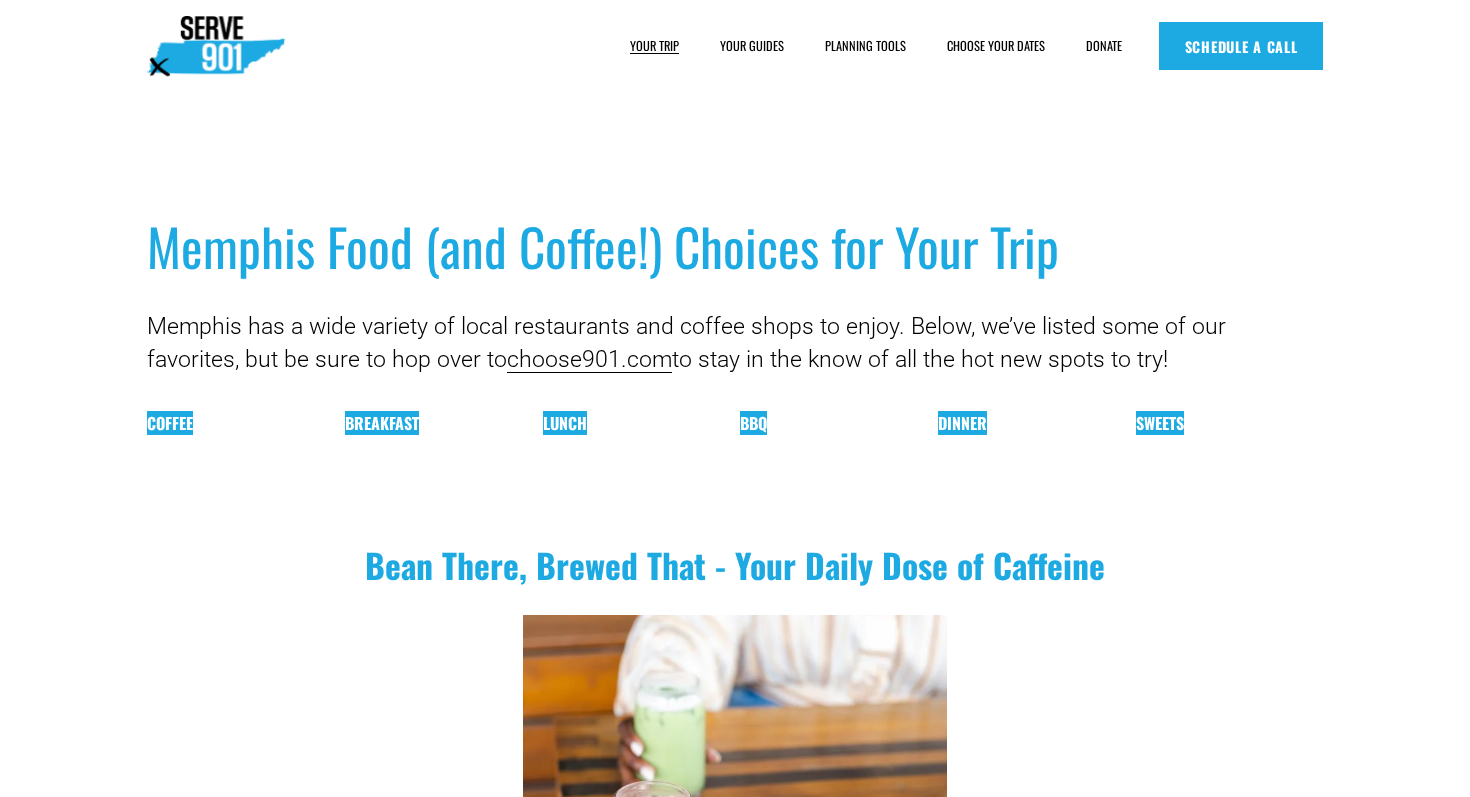 click on "Sweets" at bounding box center [1160, 423] 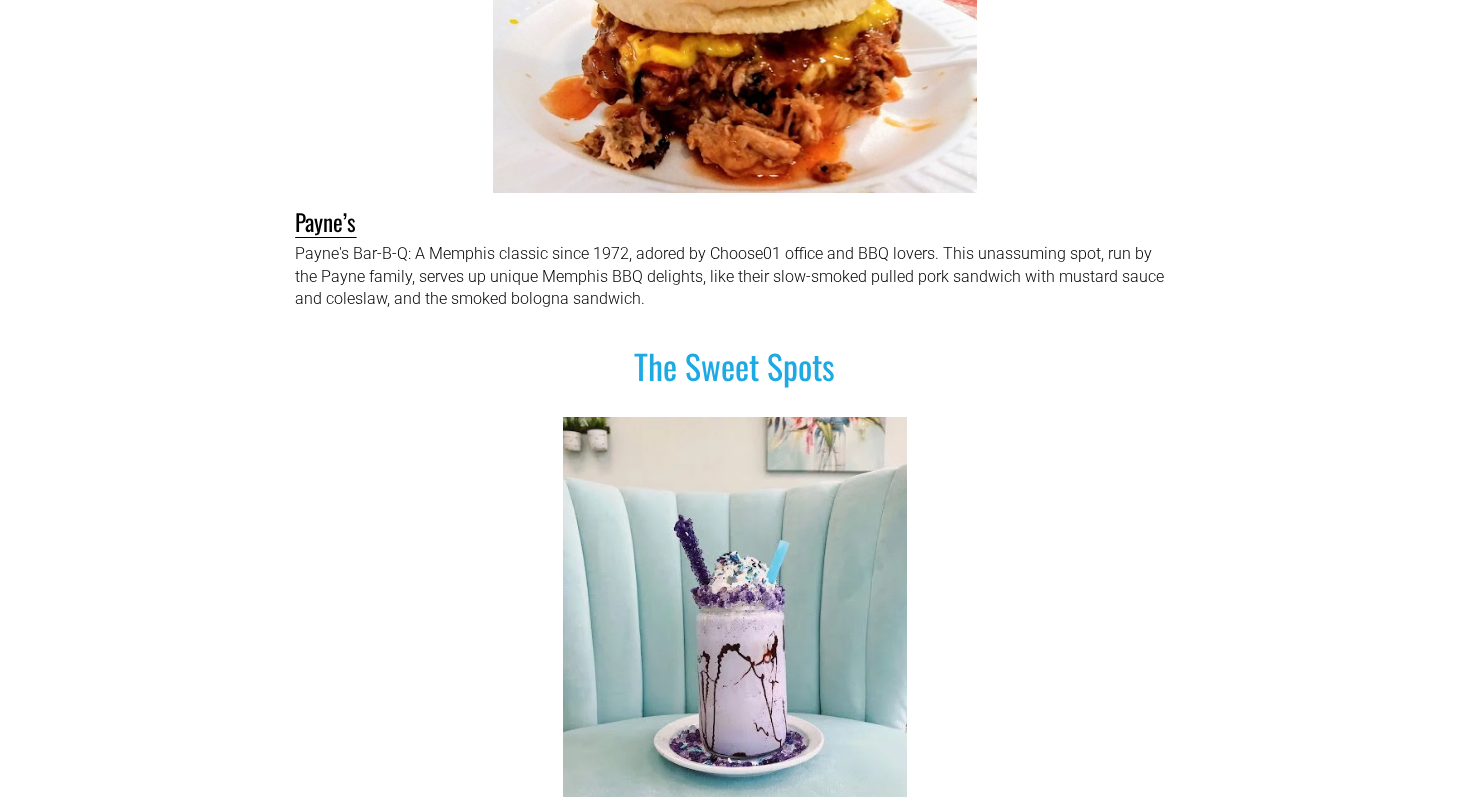 scroll, scrollTop: 21325, scrollLeft: 0, axis: vertical 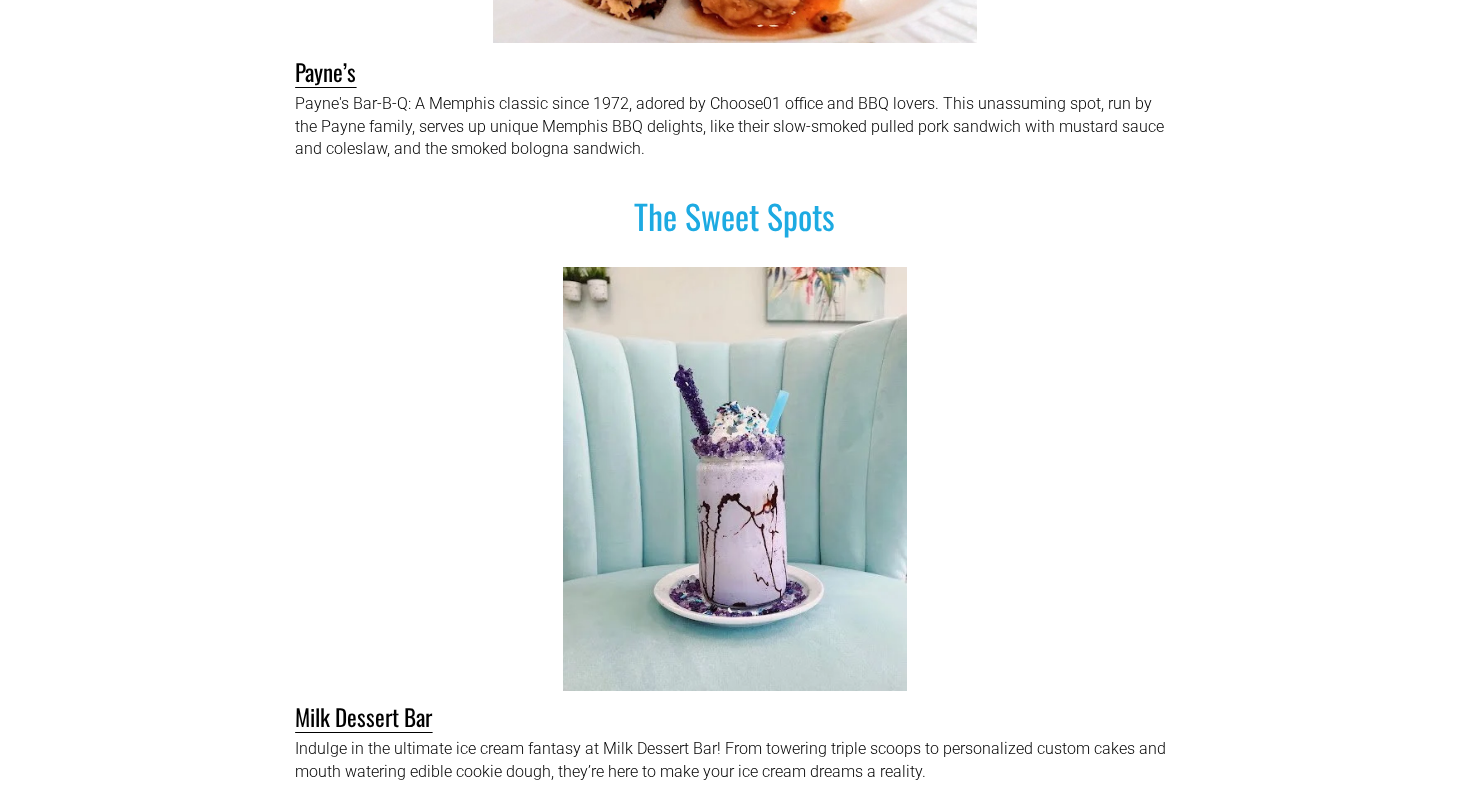click on "The Sweet Spots
Indulge in the ultimate ice cream fantasy at Milk Dessert Bar! From towering triple scoops to personalized custom cakes and mouth watering edible cookie dough, they’re here to make your ice cream dreams a reality.
Milk Dessert Bar" at bounding box center (735, 497) 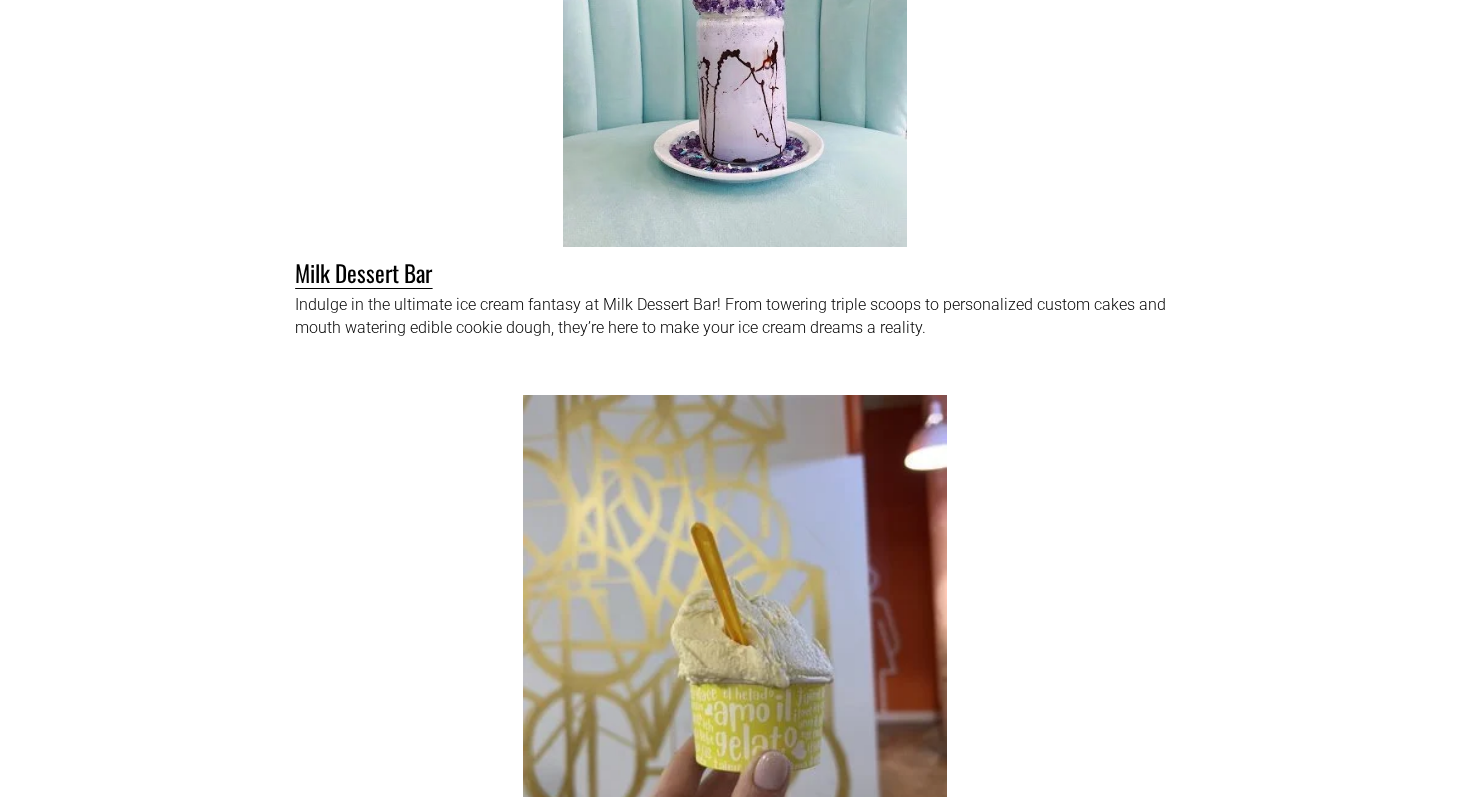 scroll, scrollTop: 21540, scrollLeft: 0, axis: vertical 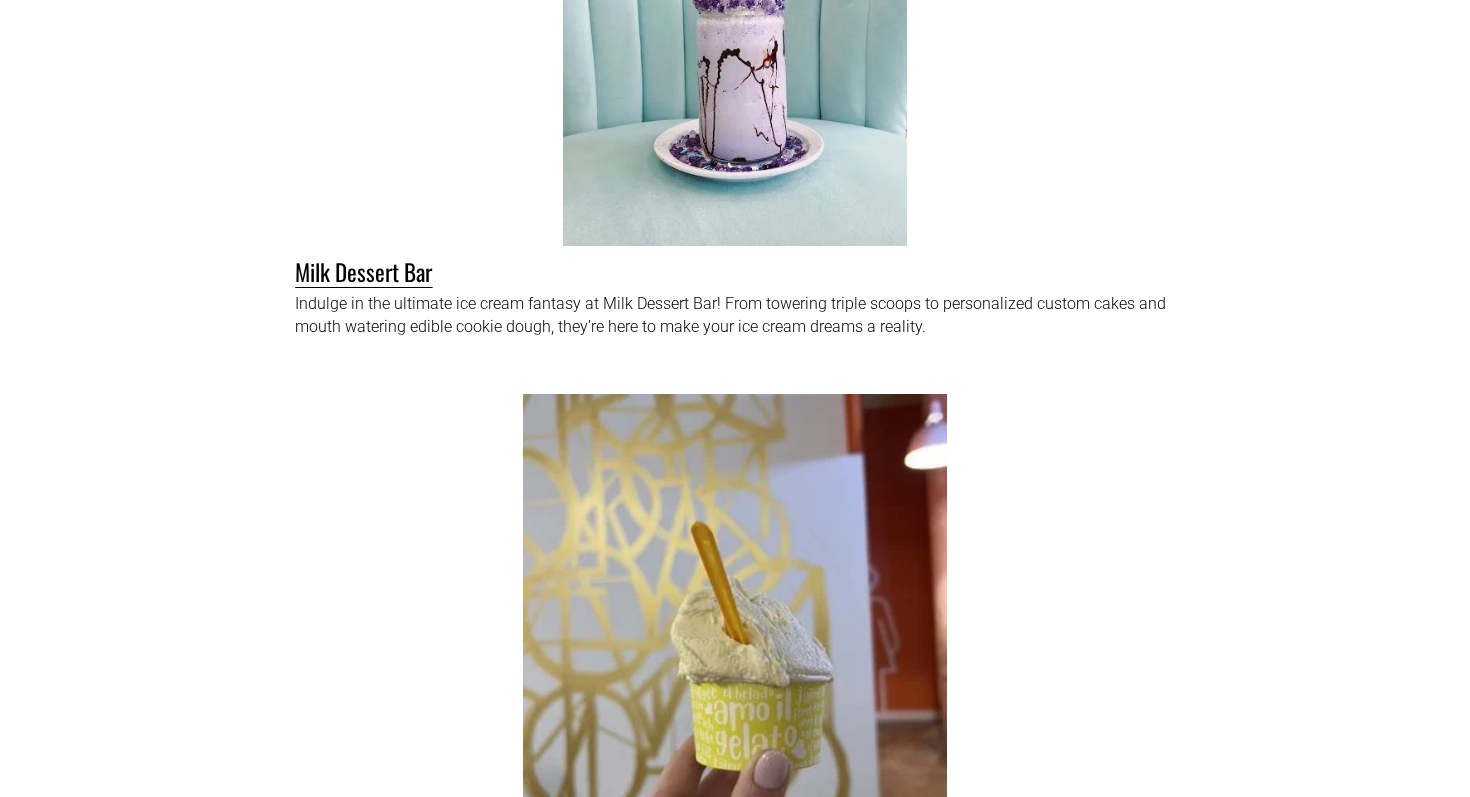 click on "Midtown, Memphis, meet your perfect culinary match: Sweet Magnolia Gelato Co.! Located within the vibrant Crosstown Concourse, they’re your gateway to award-winning Italian ice cream. Our ever-evolving flavor lineup is so irresistible, you won't hesitate to scoop up that extra dollop of heaven in your cup or cone.
Sweet Magnolia" at bounding box center (735, 661) 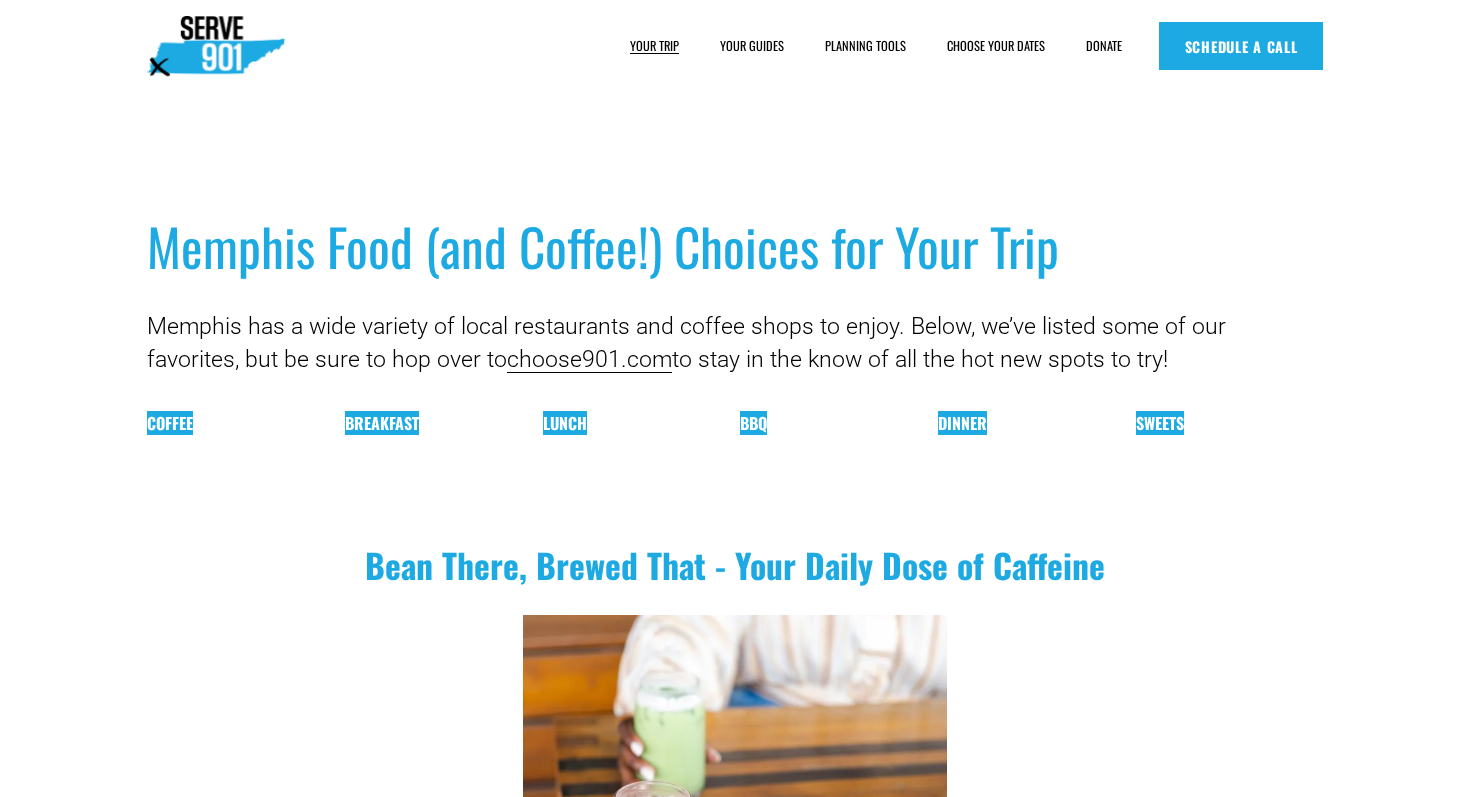 scroll, scrollTop: 21562, scrollLeft: 0, axis: vertical 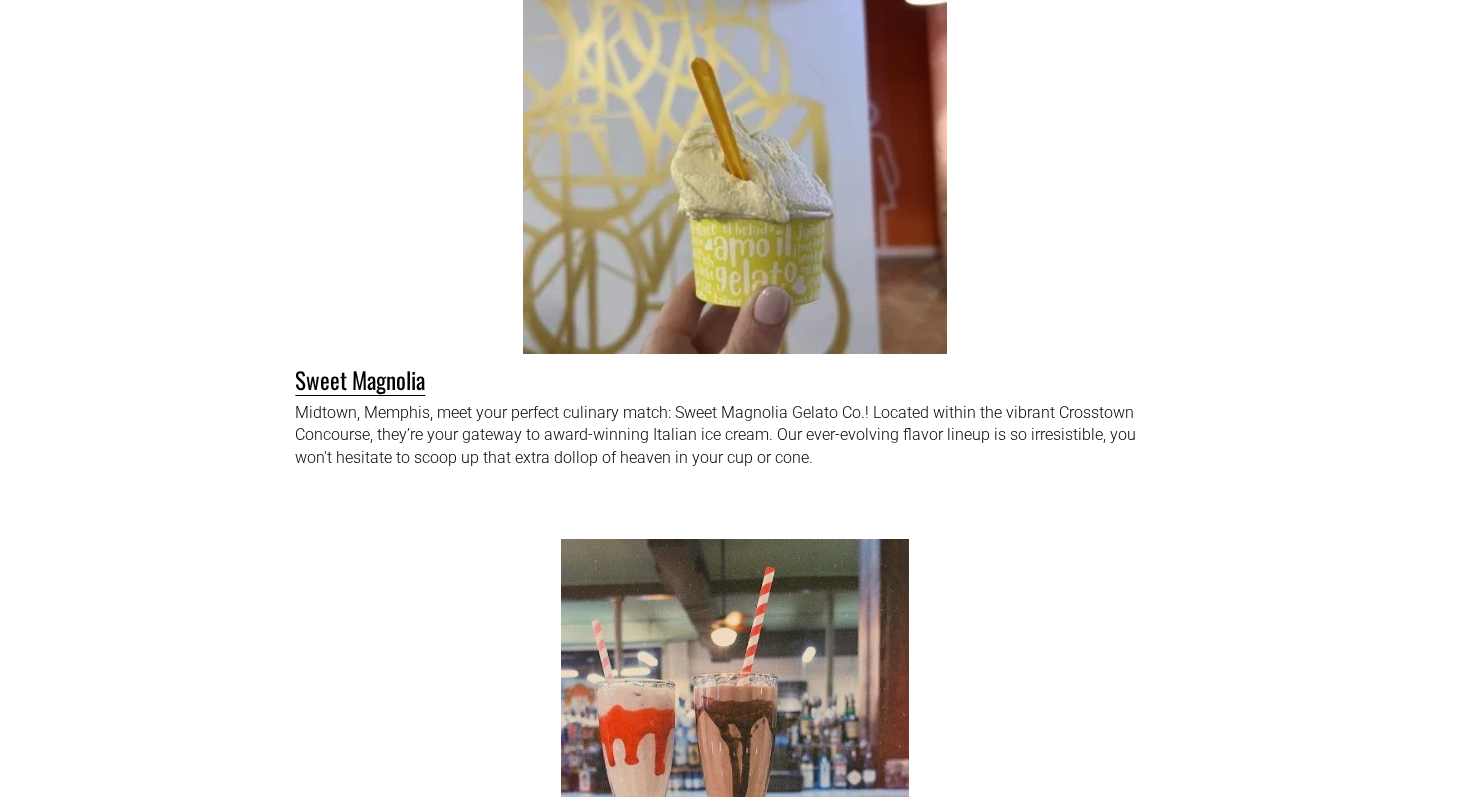 click on "Midtown, [CITY], meet your perfect culinary match: Sweet Magnolia Gelato Co.! Located within the vibrant Crosstown Concourse, they’re your gateway to award-winning Italian ice cream. Our ever-evolving flavor lineup is so irresistible, you won't hesitate to scoop up that extra dollop of heaven in your cup or cone.
Sweet Magnolia" at bounding box center [735, 197] 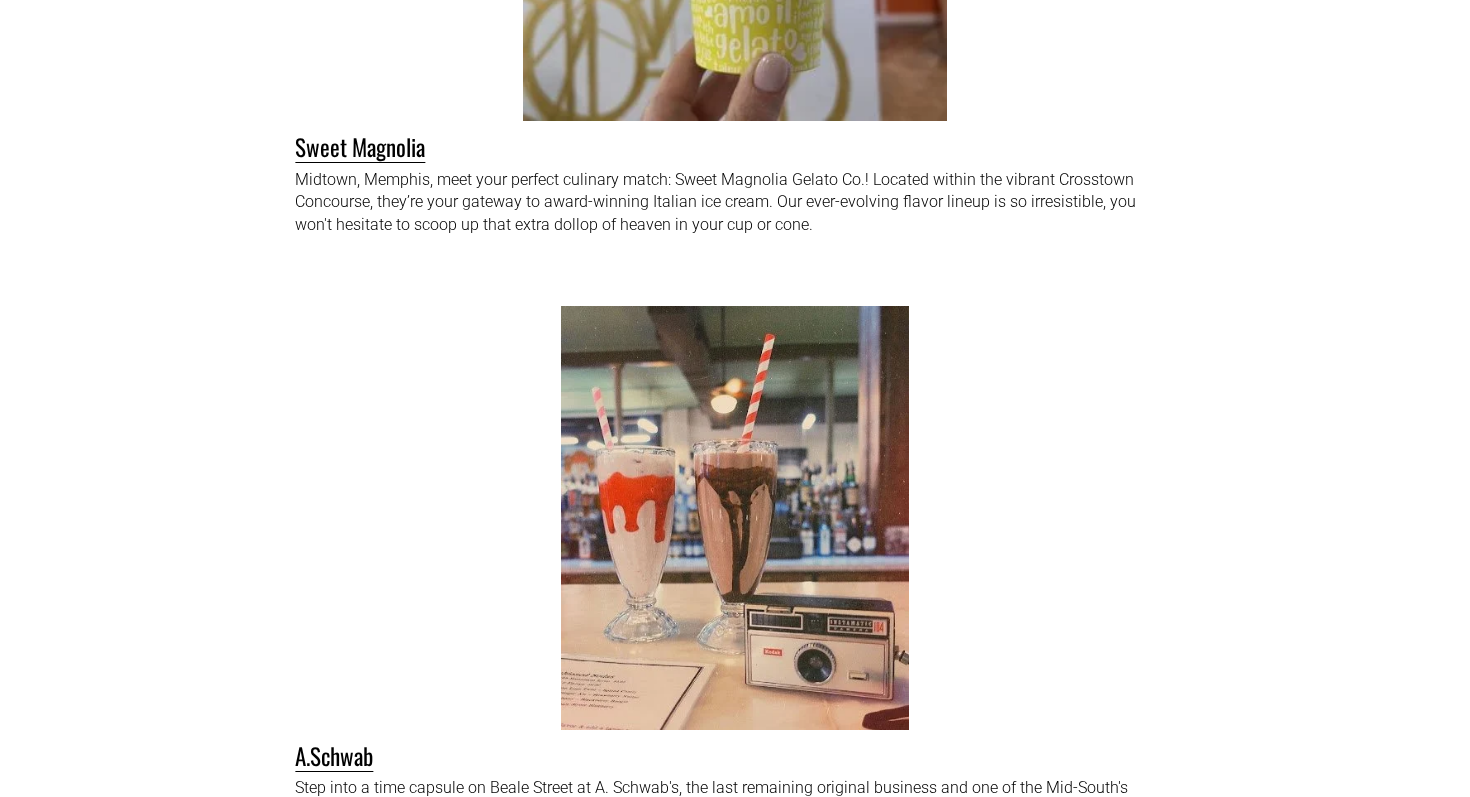 click on "Step into a time capsule on Beale Street at A. Schwab's, the last remaining original business and one of the Mid-South's oldest treasures. Here, you can savor old-fashioned milkshakes and floats that'll transport you back in time. If it's been delighting taste buds since 1876, you know it's something special!
A.Schwab" at bounding box center [735, 572] 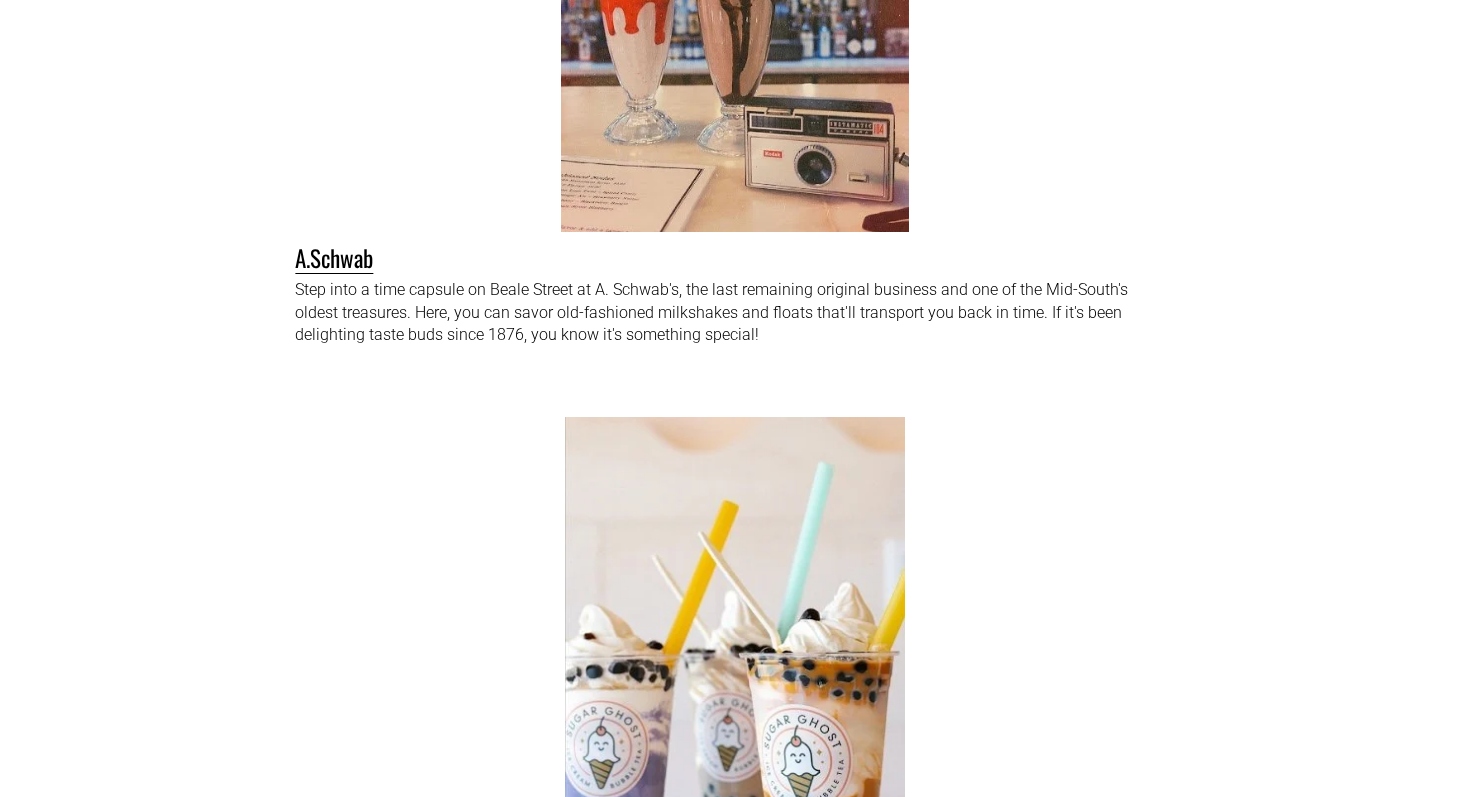 click on "Step into a time capsule on Beale Street at A. Schwab's, the last remaining original business and one of the Mid-South's oldest treasures. Here, you can savor old-fashioned milkshakes and floats that'll transport you back in time. If it's been delighting taste buds since 1876, you know it's something special!
A.Schwab" at bounding box center (735, 74) 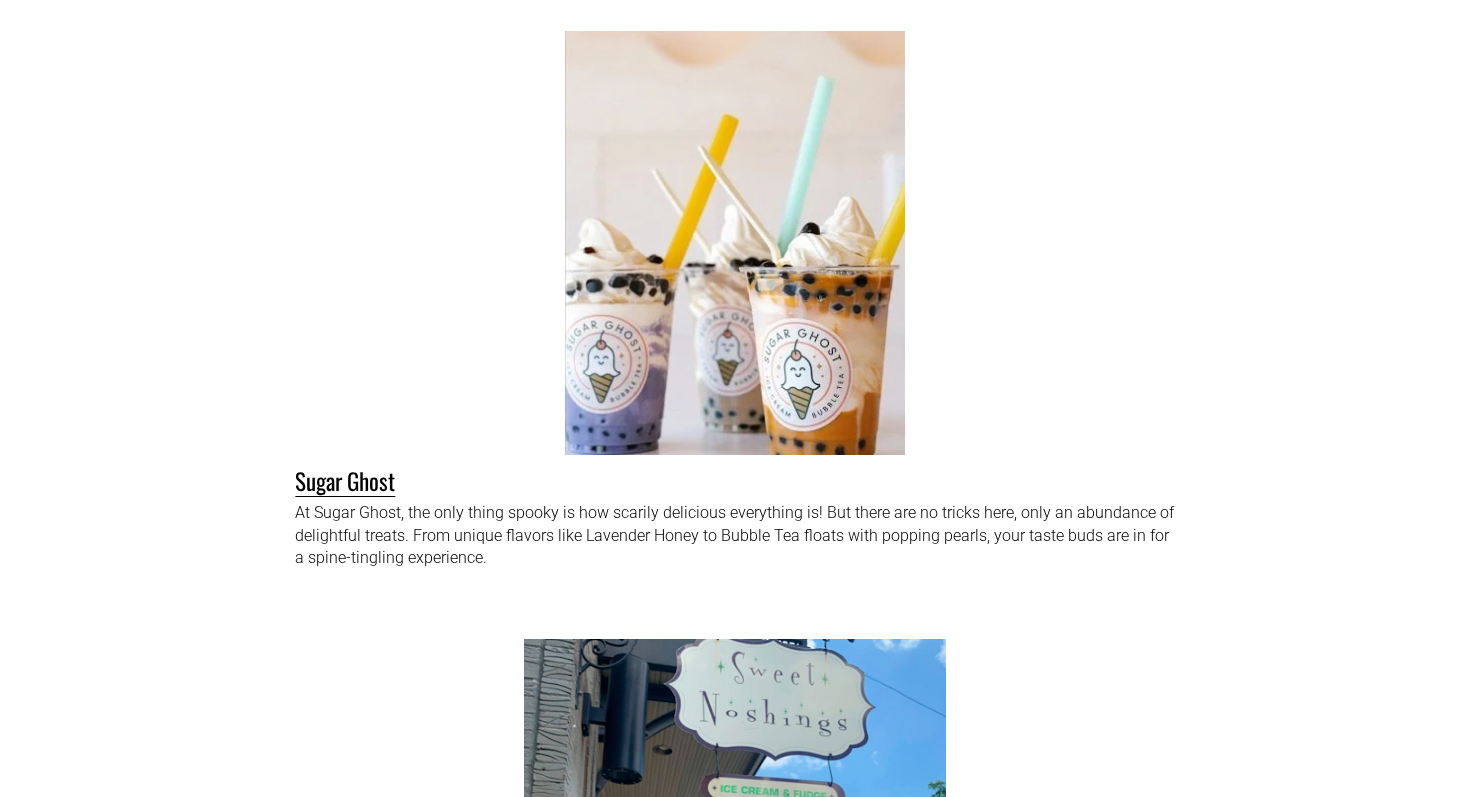 scroll, scrollTop: 23188, scrollLeft: 0, axis: vertical 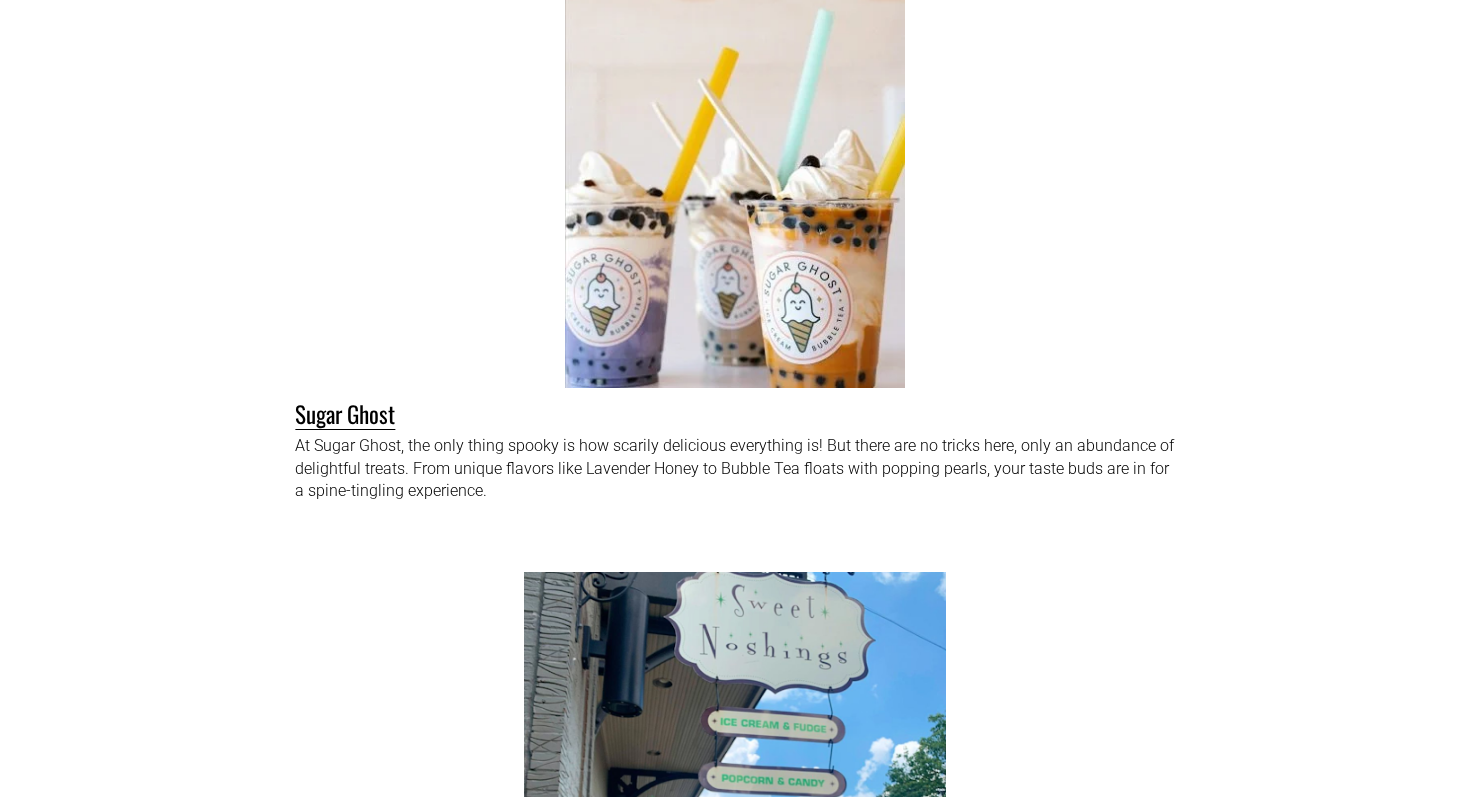 click on "At Sugar Ghost, the only thing spooky is how scarily delicious everything is! But there are no tricks here, only an abundance of delightful treats. From unique flavors like Lavender Honey to Bubble Tea floats with popping pearls, your taste buds are in for a spine-tingling experience.
Sugar Ghost" at bounding box center (735, 230) 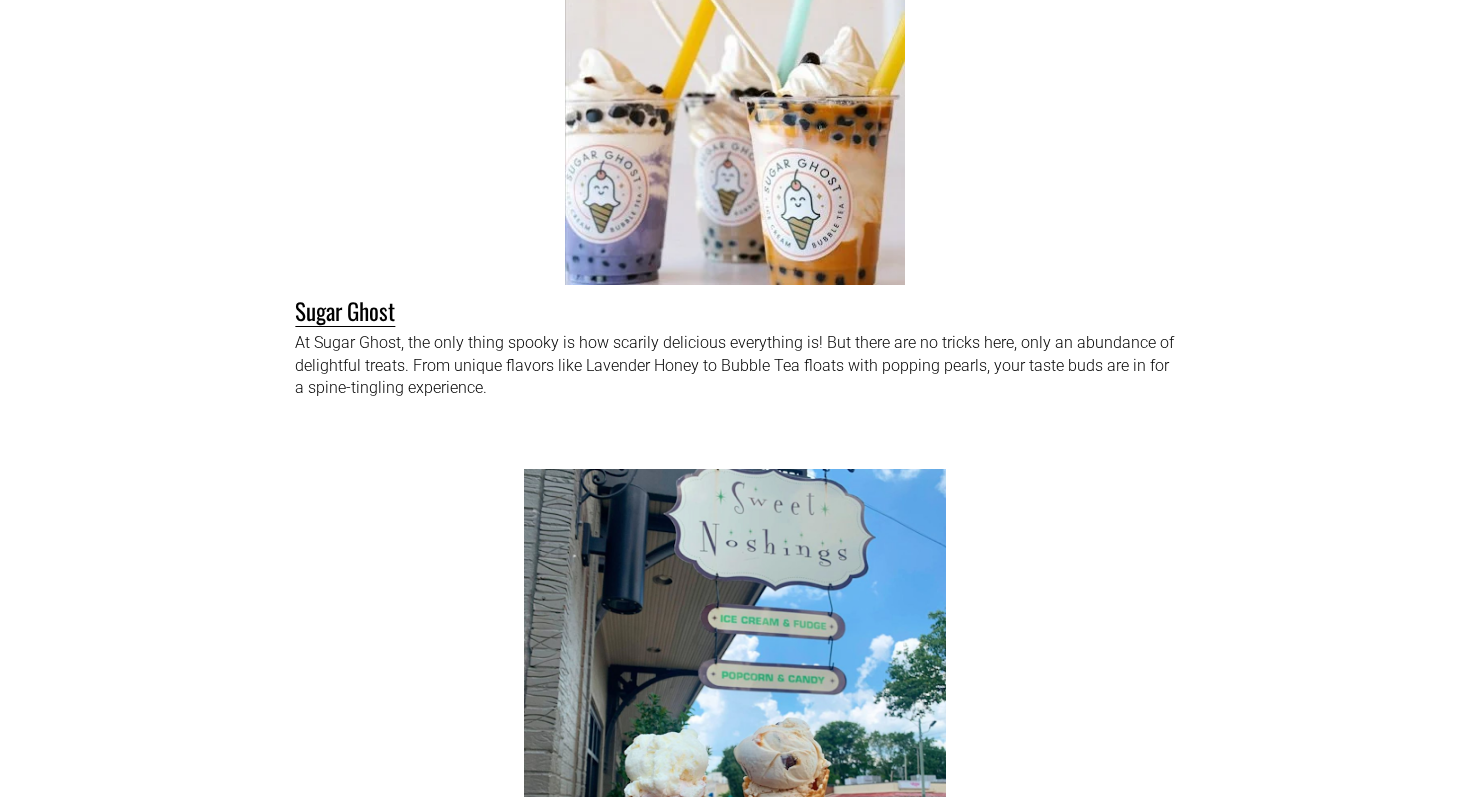 scroll, scrollTop: 23292, scrollLeft: 0, axis: vertical 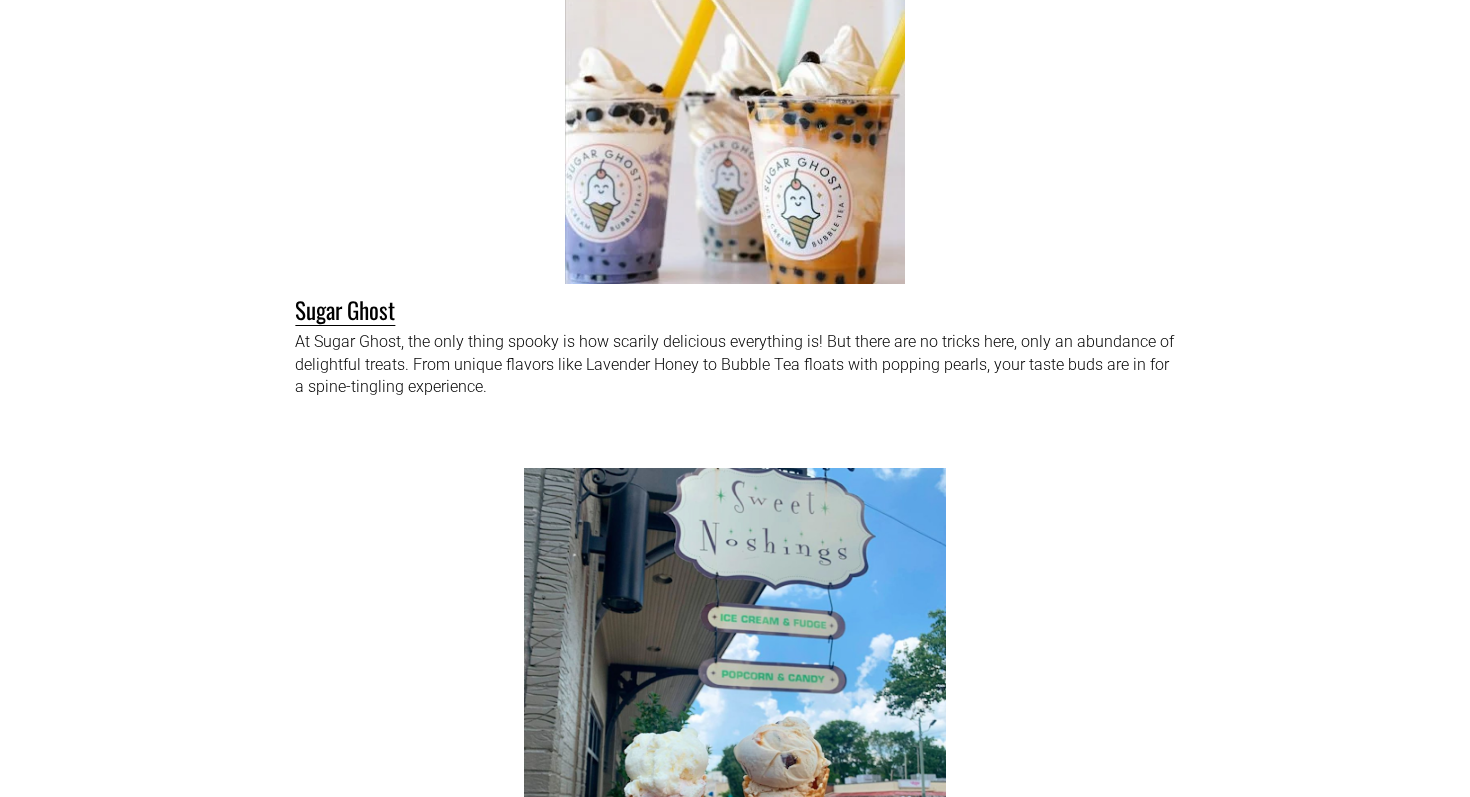 click on "At Sugar Ghost, the only thing spooky is how scarily delicious everything is! But there are no tricks here, only an abundance of delightful treats. From unique flavors like Lavender Honey to Bubble Tea floats with popping pearls, your taste buds are in for a spine-tingling experience.
Sugar Ghost" at bounding box center (735, 126) 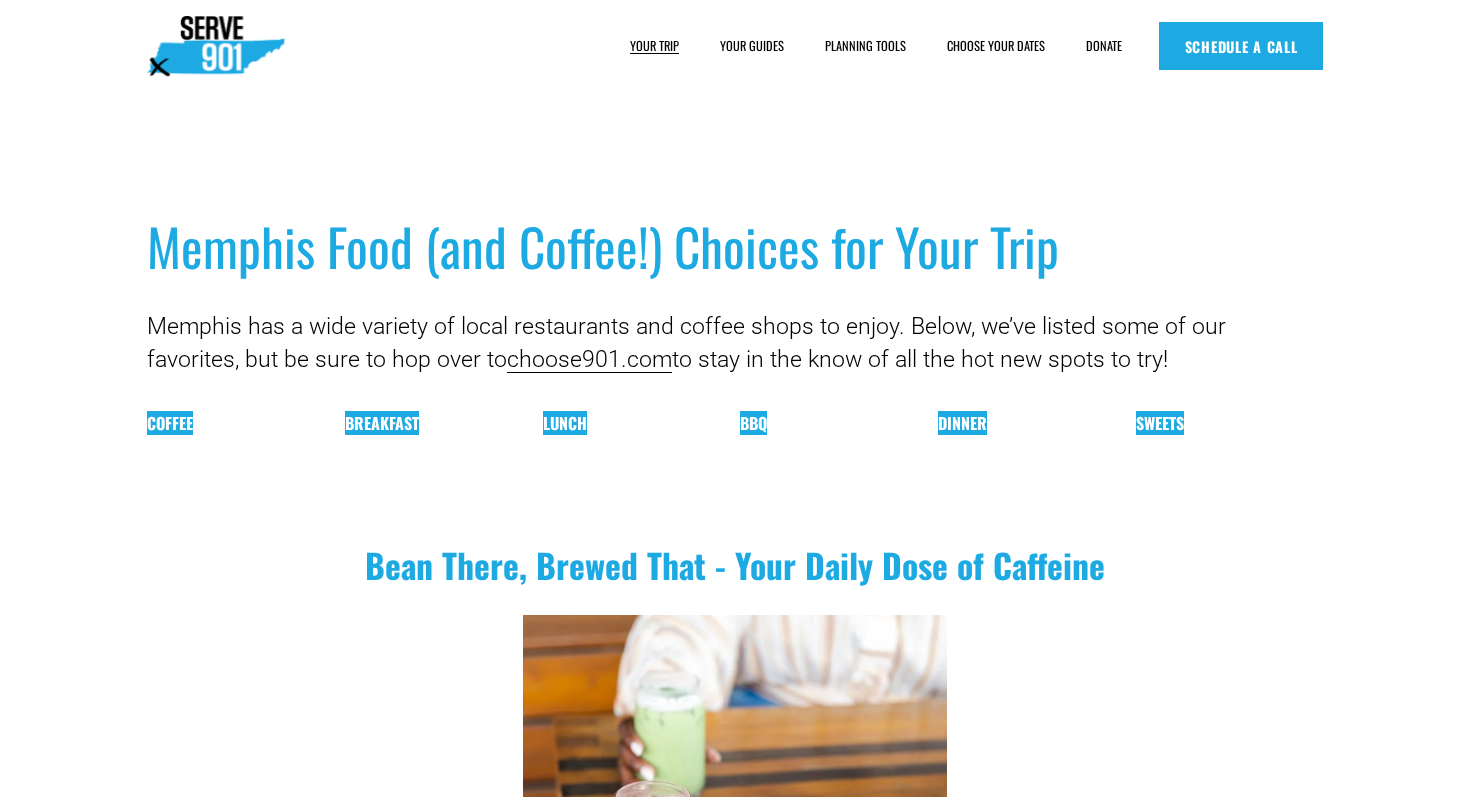 scroll, scrollTop: 23291, scrollLeft: 0, axis: vertical 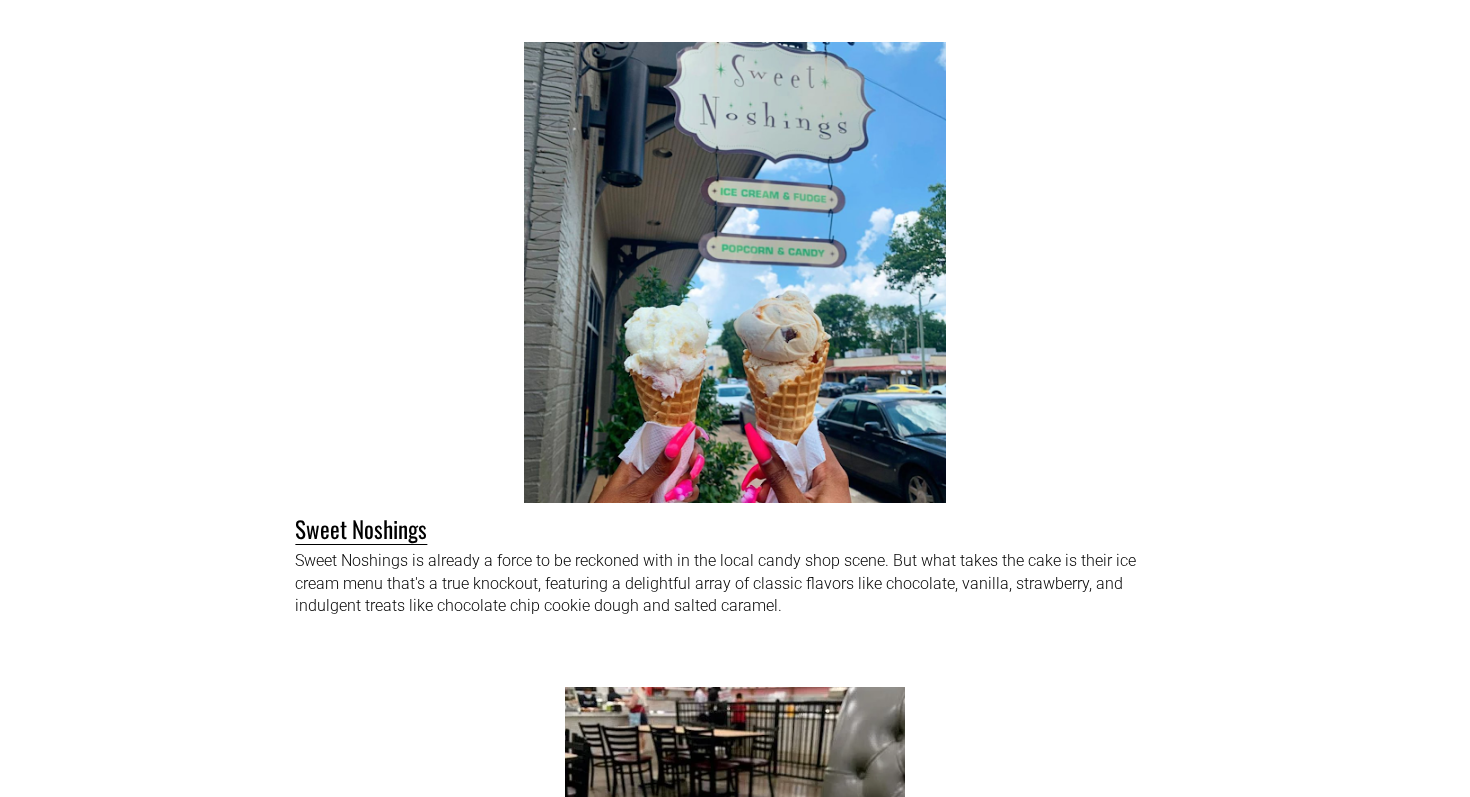 click on "Sweet Noshings is already a force to be reckoned with in the local candy shop scene. But what takes the cake is their ice cream menu that's a true knockout, featuring a delightful array of classic flavors like chocolate, vanilla, strawberry, and indulgent treats like chocolate chip cookie dough and salted caramel.
Sweet Noshings" at bounding box center [735, 327] 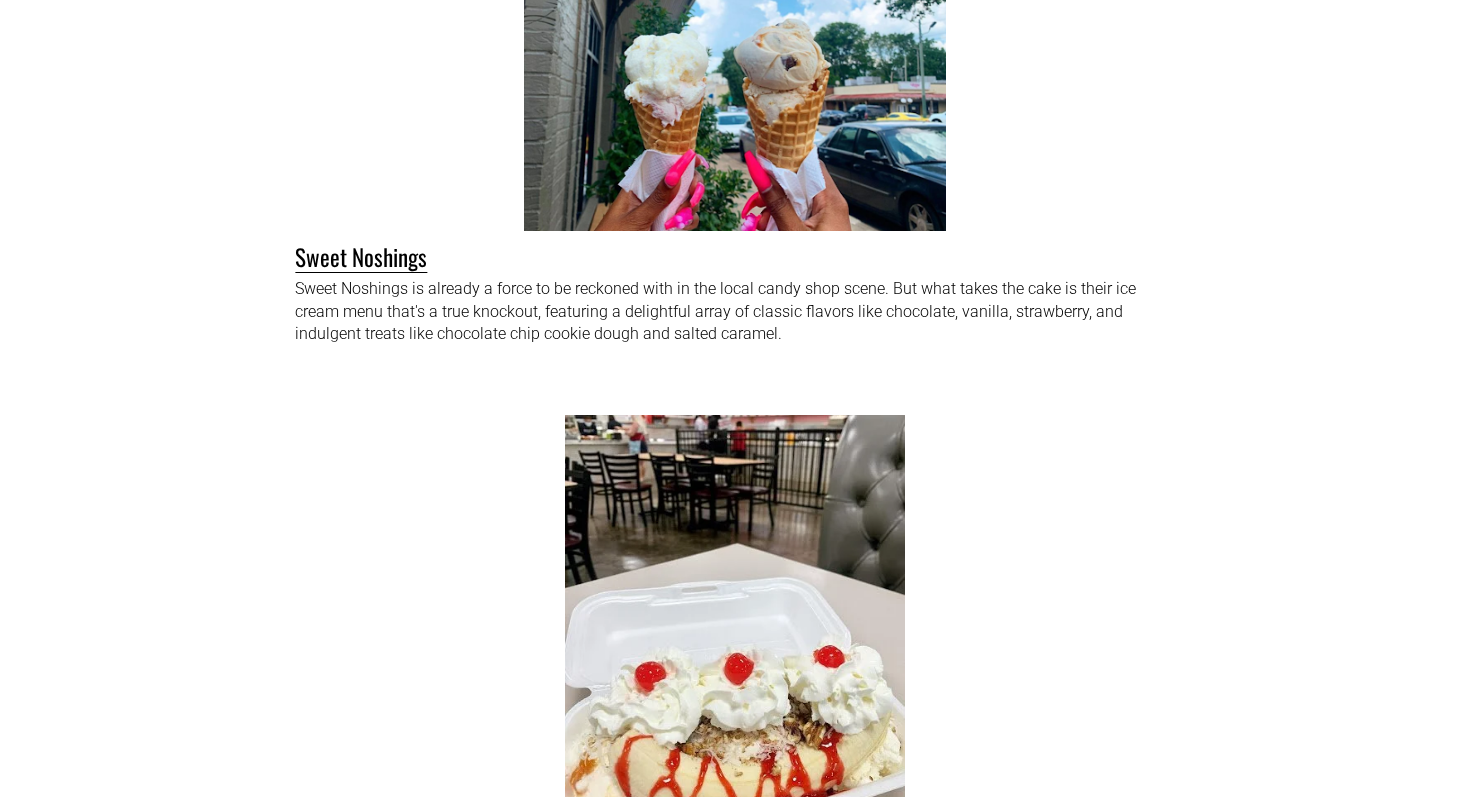 click on "Sweet Noshings is already a force to be reckoned with in the local candy shop scene. But what takes the cake is their ice cream menu that's a true knockout, featuring a delightful array of classic flavors like chocolate, vanilla, strawberry, and indulgent treats like chocolate chip cookie dough and salted caramel.
Sweet Noshings" at bounding box center [735, 55] 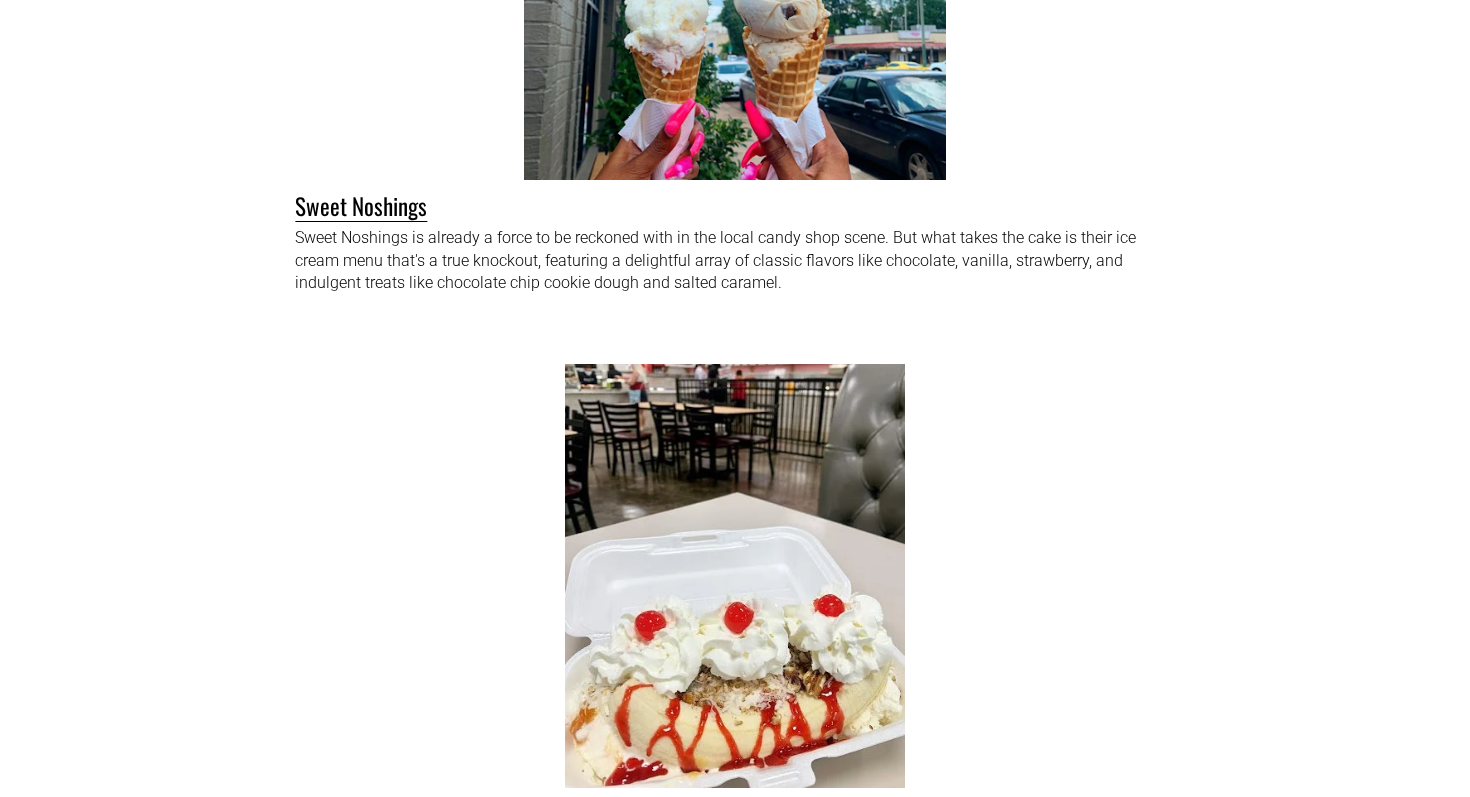 click on "Sweet Noshings is already a force to be reckoned with in the local candy shop scene. But what takes the cake is their ice cream menu that's a true knockout, featuring a delightful array of classic flavors like chocolate, vanilla, strawberry, and indulgent treats like chocolate chip cookie dough and salted caramel.
Sweet Noshings" at bounding box center [735, 4] 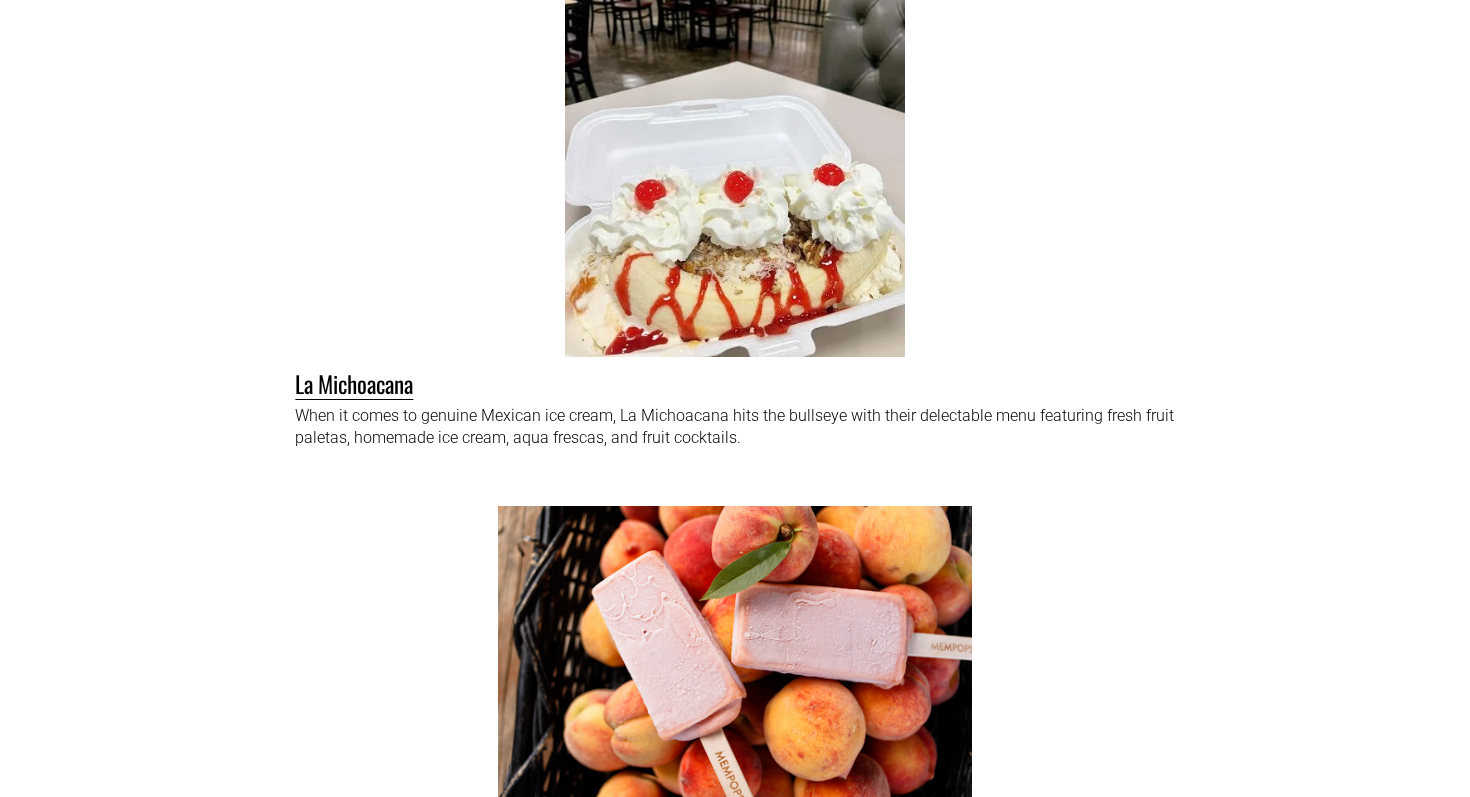click on "When it comes to genuine Mexican ice cream, La Michoacana hits the bullseye with their delectable menu featuring fresh fruit paletas, homemade ice cream, aqua frescas, and fruit cocktails.
La Michoacana" at bounding box center [735, 182] 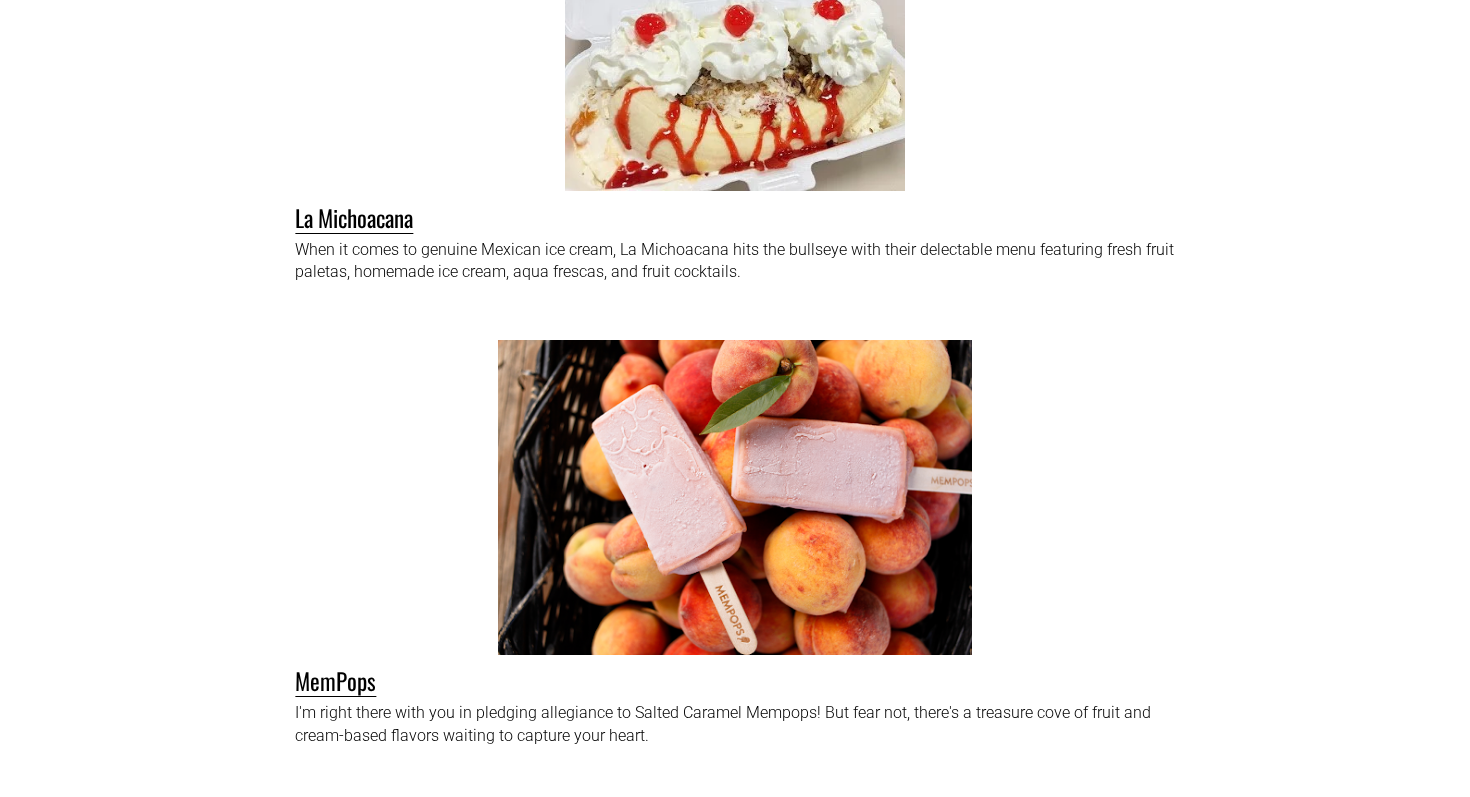 scroll, scrollTop: 24940, scrollLeft: 0, axis: vertical 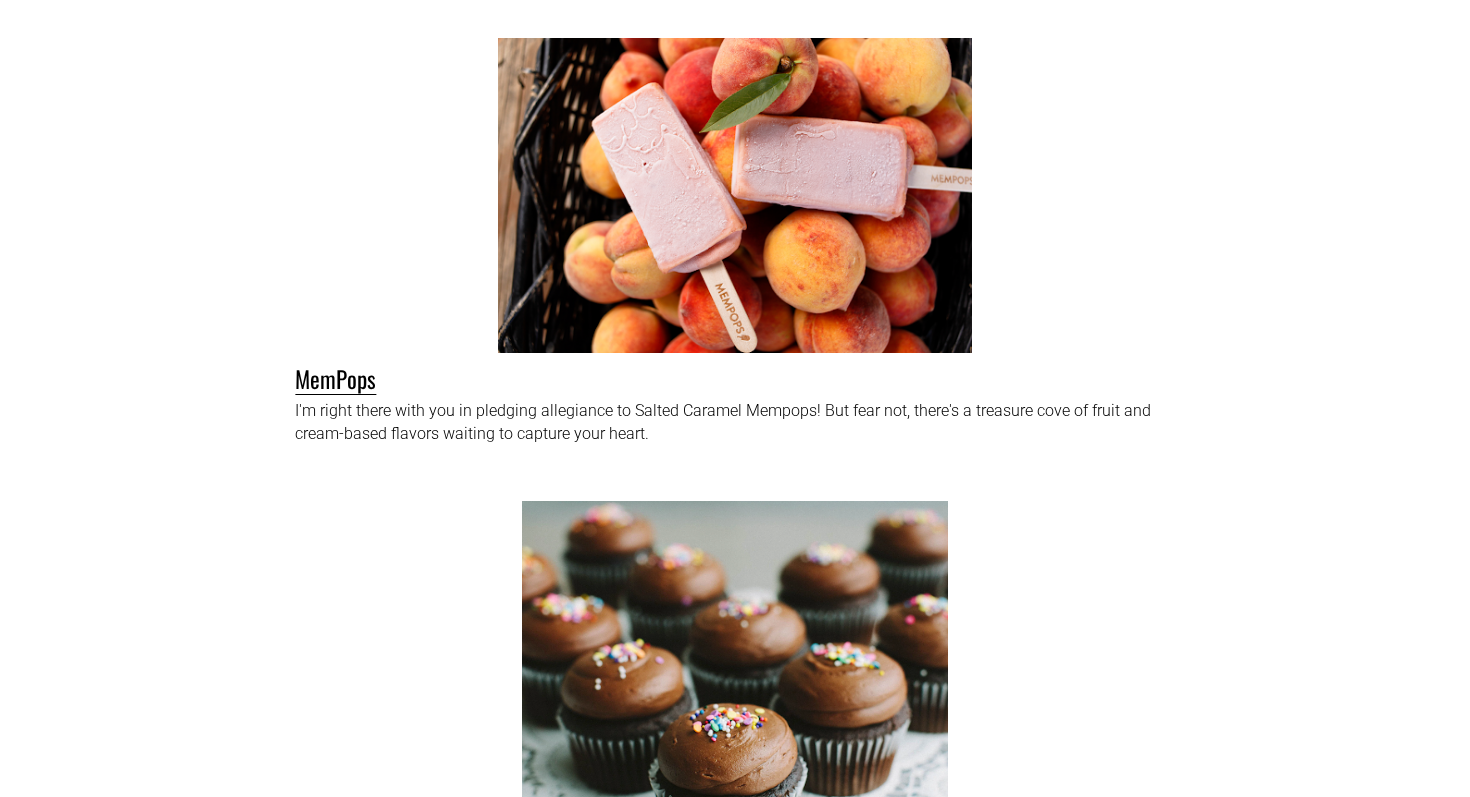 click on "I'm right there with you in pledging allegiance to Salted Caramel Mempops! But fear not, there's a treasure cove of fruit and cream-based flavors waiting to capture your heart.
MemPops" at bounding box center [735, 231] 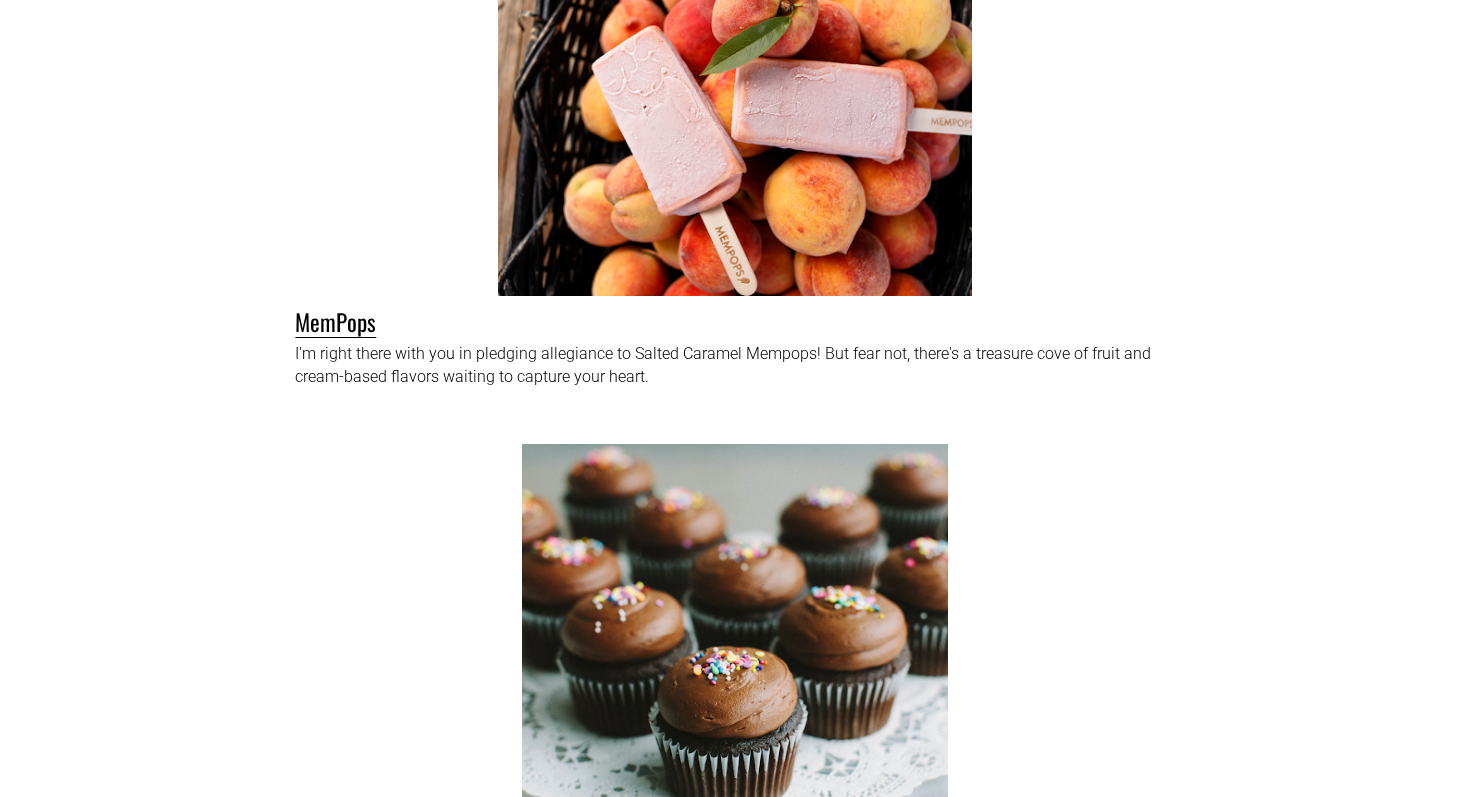 click on "I'm right there with you in pledging allegiance to Salted Caramel Mempops! But fear not, there's a treasure cove of fruit and cream-based flavors waiting to capture your heart.
MemPops" at bounding box center [735, 174] 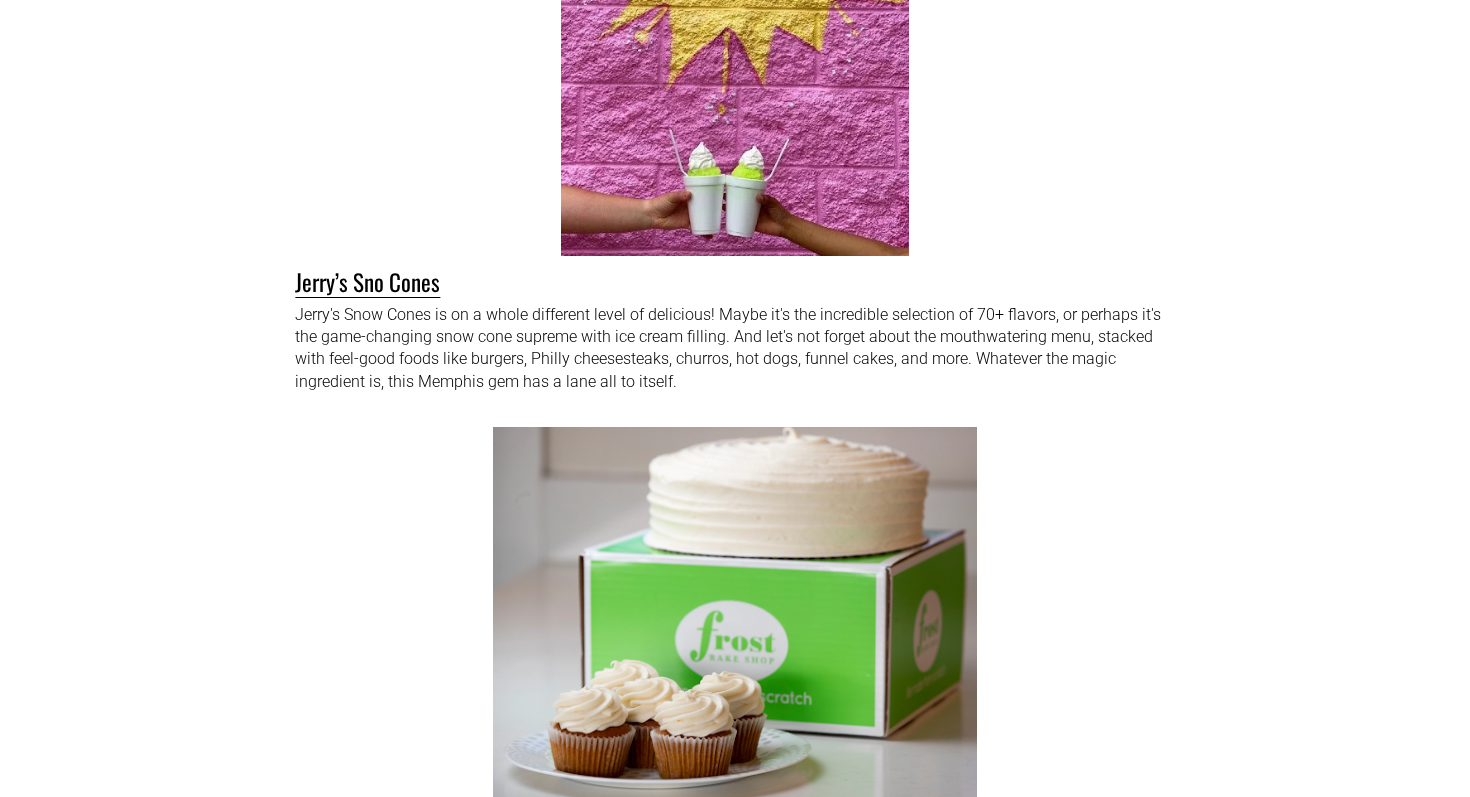 scroll, scrollTop: 26922, scrollLeft: 0, axis: vertical 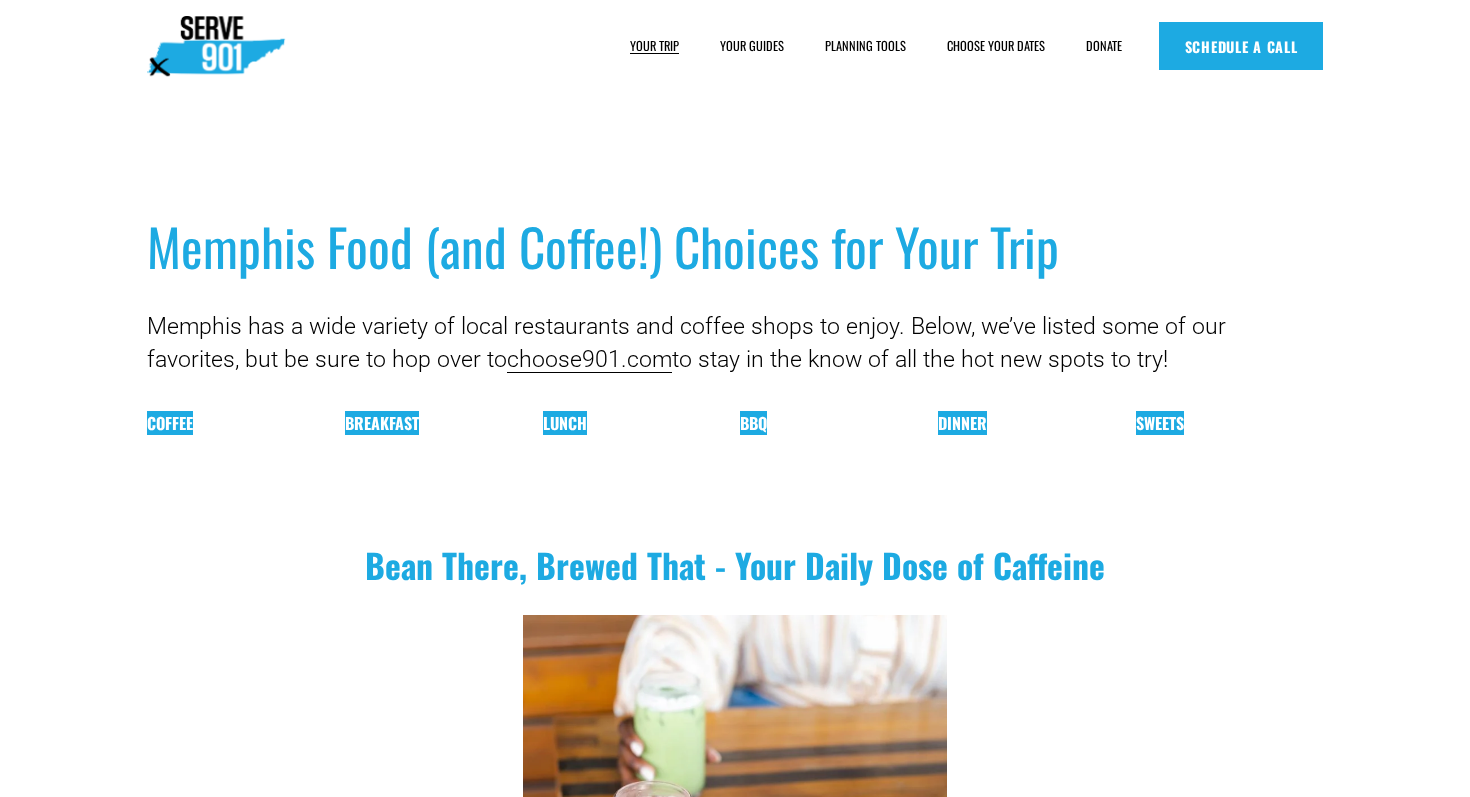 click on "BBQ" at bounding box center (753, 423) 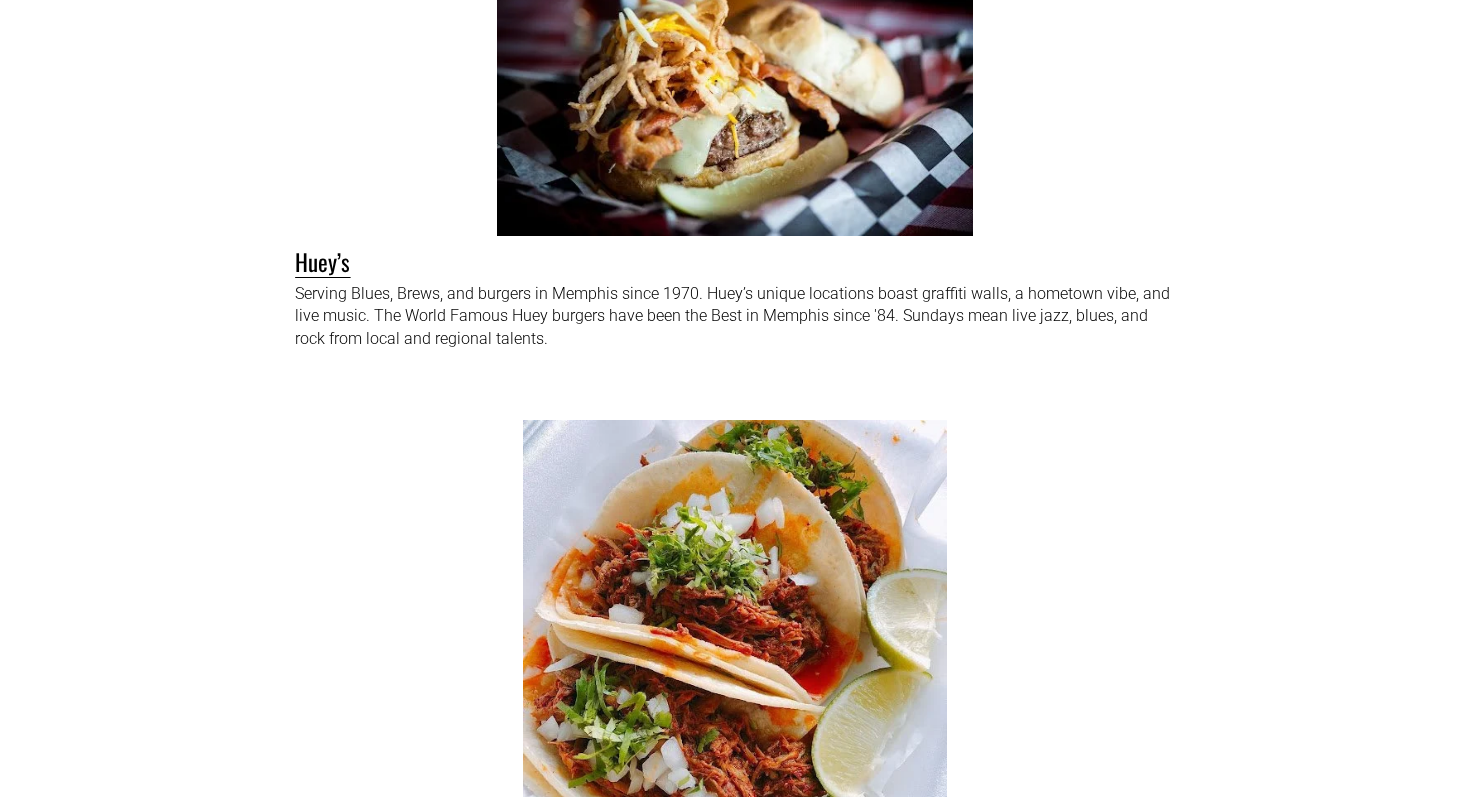 scroll, scrollTop: 17354, scrollLeft: 0, axis: vertical 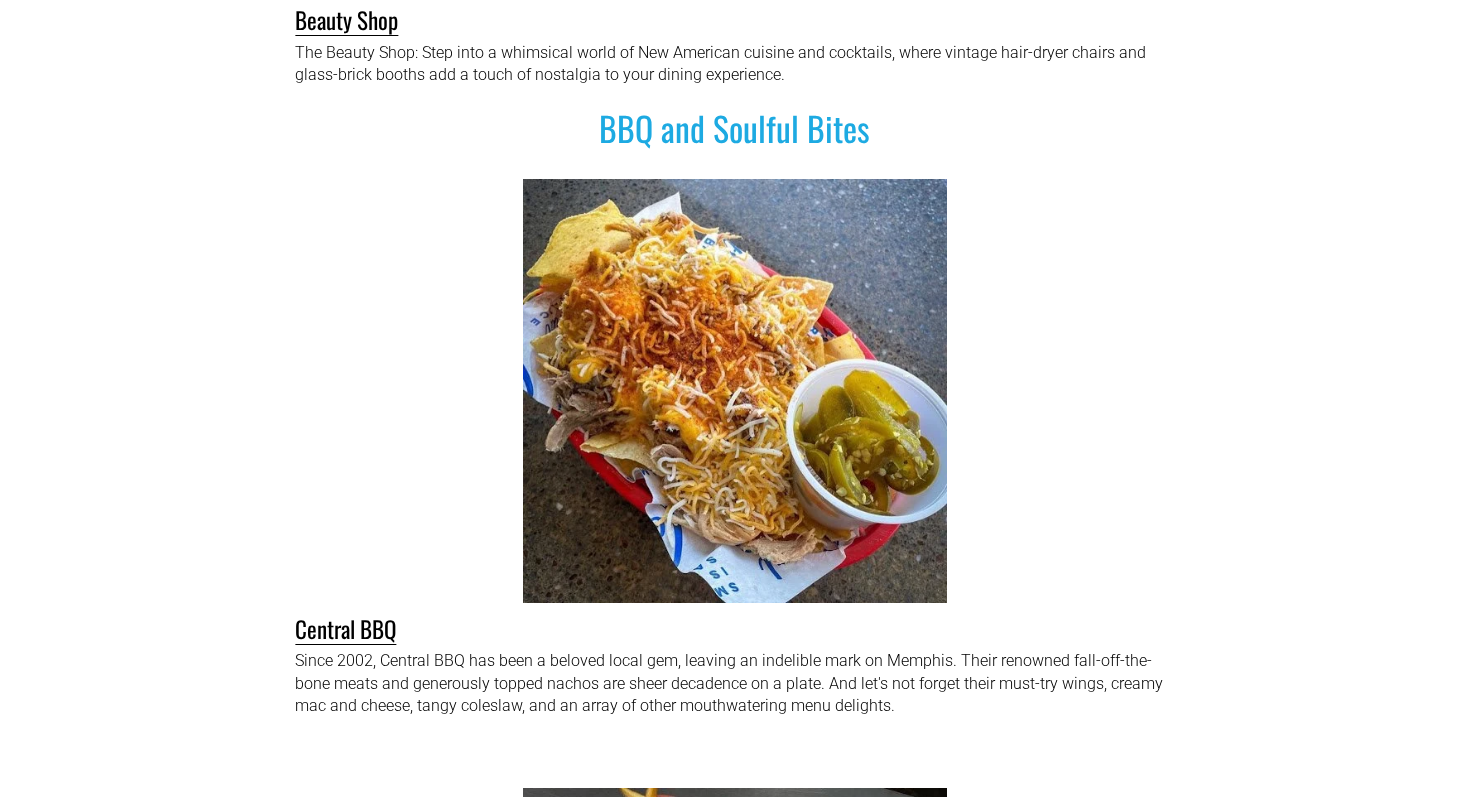 click on "BBQ and Soulful Bites
Since 2002, Central BBQ has been a beloved local gem, leaving an indelible mark on Memphis. Their renowned fall-off-the-bone meats and generously topped nachos are sheer decadence on a plate. And let's not forget their must-try wings, creamy mac and cheese, tangy coleslaw, and an array of other mouthwatering menu delights.
Central BBQ" at bounding box center (735, 427) 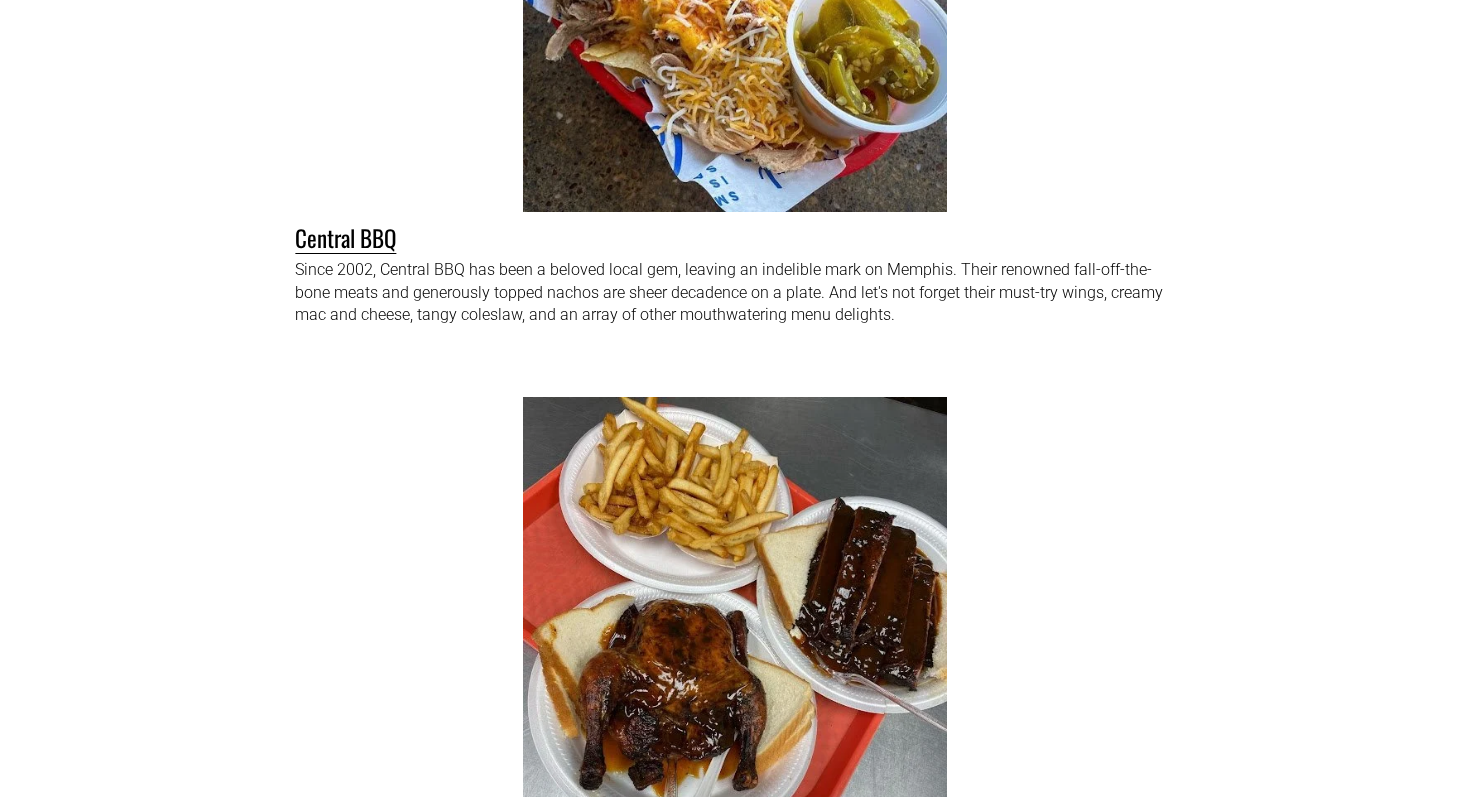 scroll, scrollTop: 17587, scrollLeft: 0, axis: vertical 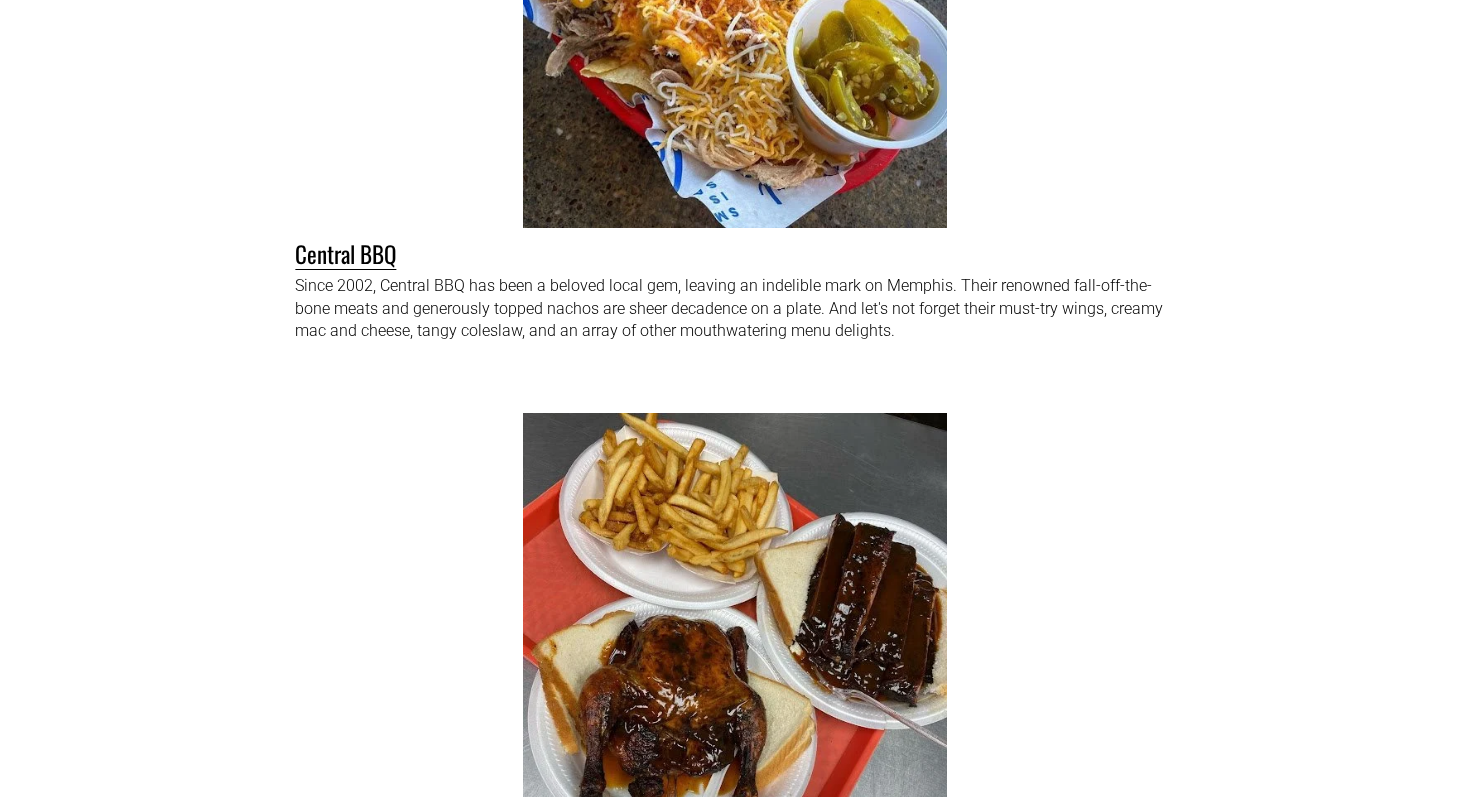click on "Since 2002, Central BBQ has been a beloved local gem, leaving an indelible mark on Memphis. Their renowned fall-off-the-bone meats and generously topped nachos are sheer decadence on a plate. And let's not forget their must-try wings, creamy mac and cheese, tangy coleslaw, and an array of other mouthwatering menu delights." at bounding box center [734, 308] 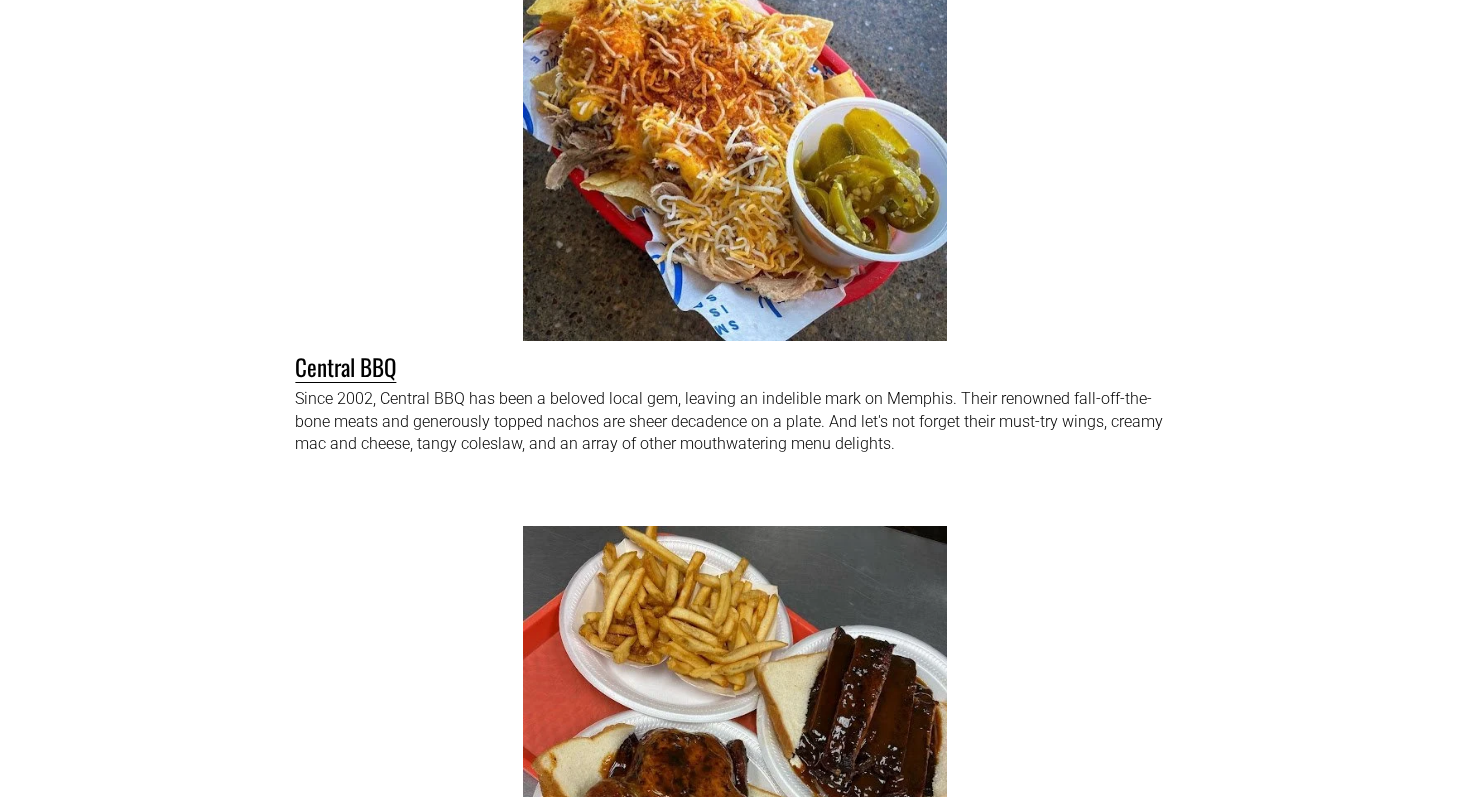 scroll, scrollTop: 17458, scrollLeft: 0, axis: vertical 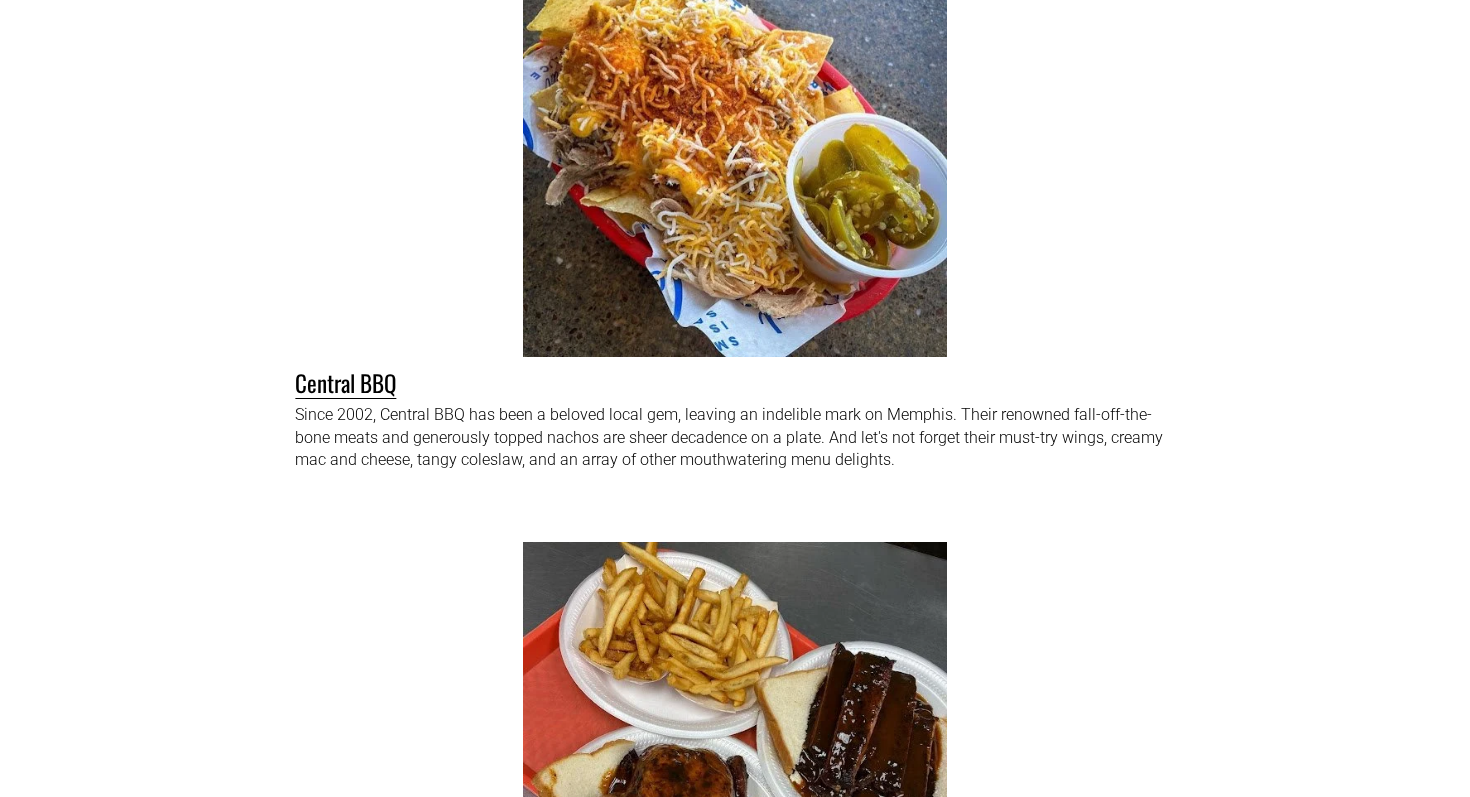 click on "BBQ and Soulful Bites
Since 2002, Central BBQ has been a beloved local gem, leaving an indelible mark on Memphis. Their renowned fall-off-the-bone meats and generously topped nachos are sheer decadence on a plate. And let's not forget their must-try wings, creamy mac and cheese, tangy coleslaw, and an array of other mouthwatering menu delights.
Central BBQ" at bounding box center (735, 181) 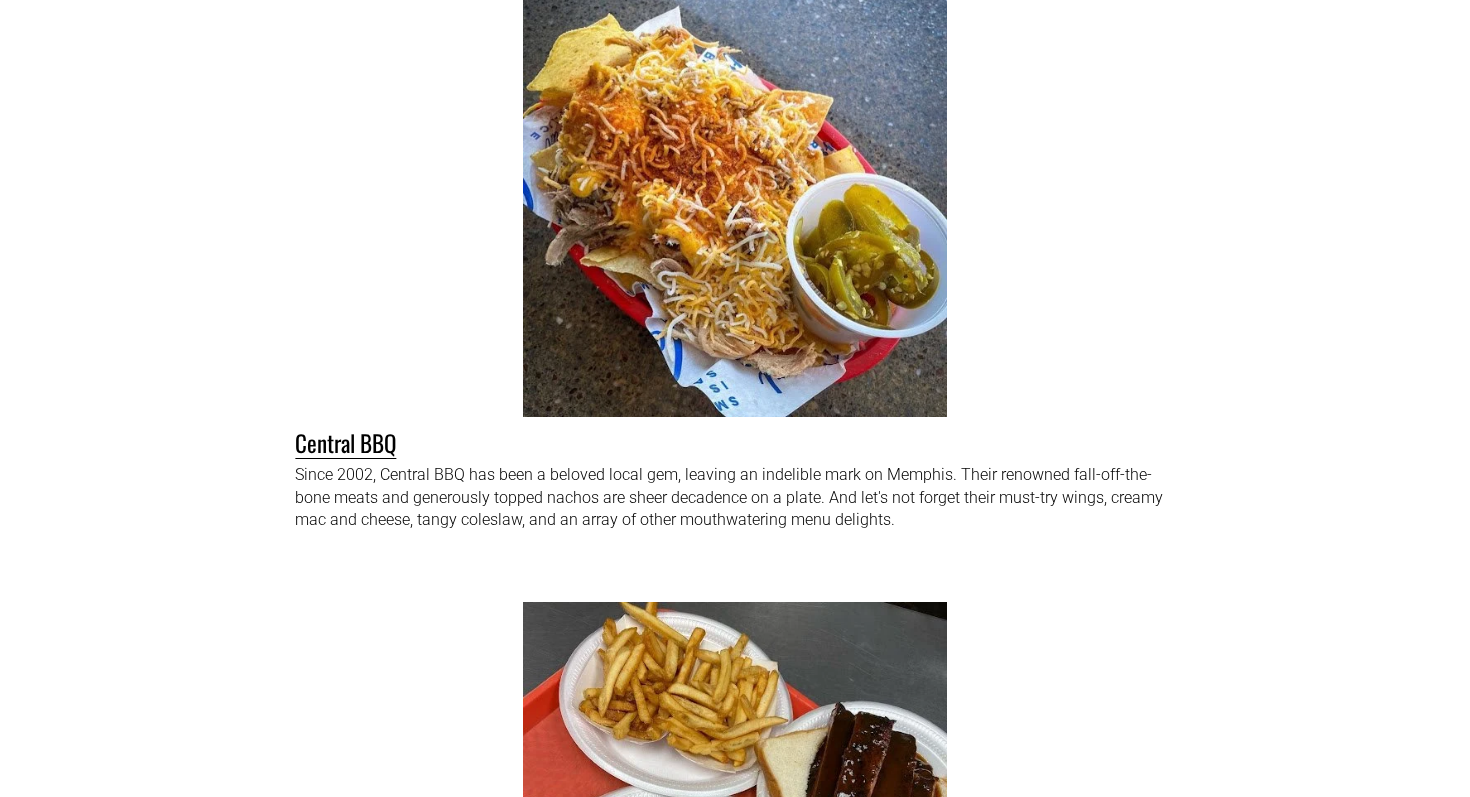 scroll, scrollTop: 17328, scrollLeft: 0, axis: vertical 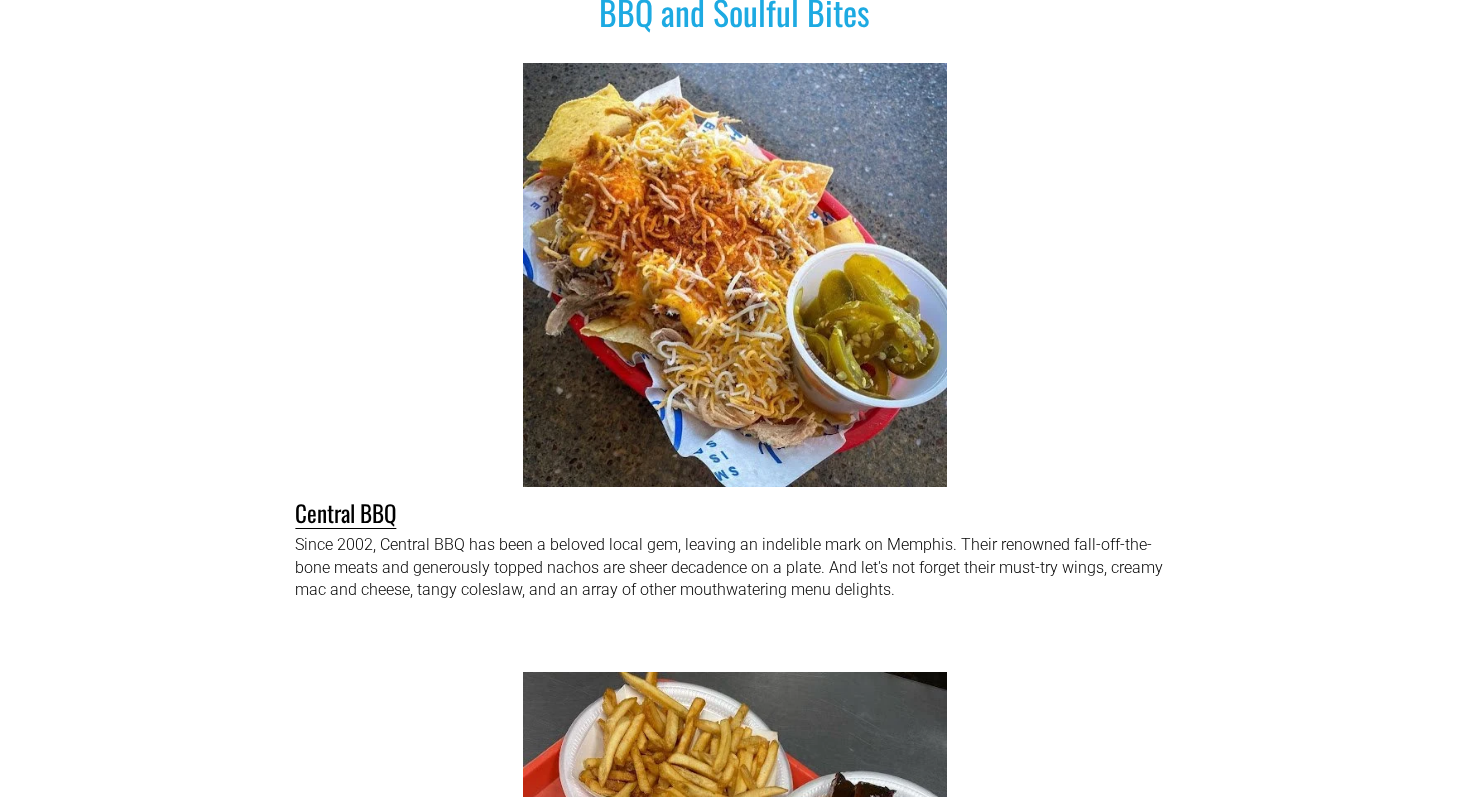 click on "BBQ and Soulful Bites
Since 2002, Central BBQ has been a beloved local gem, leaving an indelible mark on Memphis. Their renowned fall-off-the-bone meats and generously topped nachos are sheer decadence on a plate. And let's not forget their must-try wings, creamy mac and cheese, tangy coleslaw, and an array of other mouthwatering menu delights.
Central BBQ" at bounding box center [735, 311] 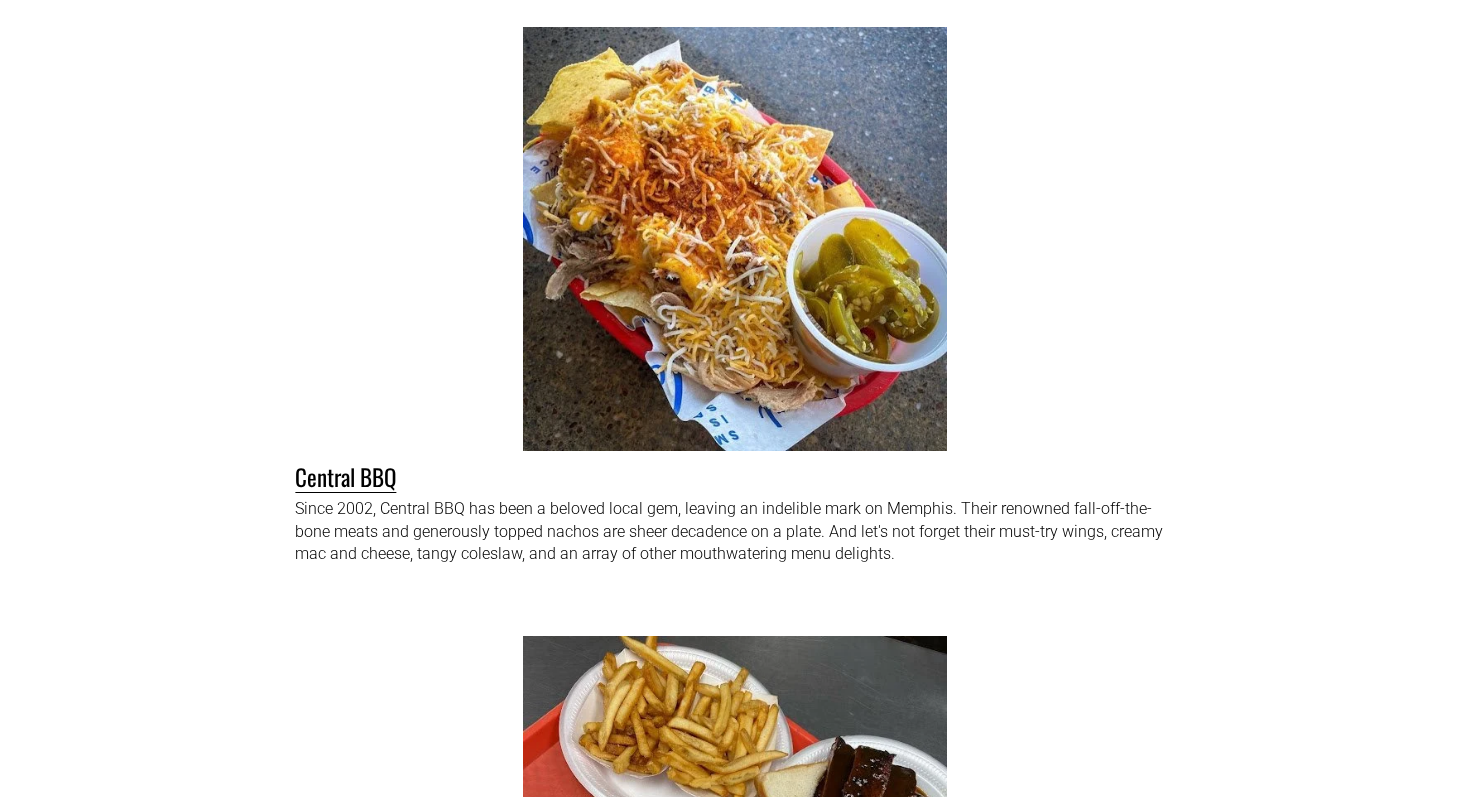 scroll, scrollTop: 17365, scrollLeft: 0, axis: vertical 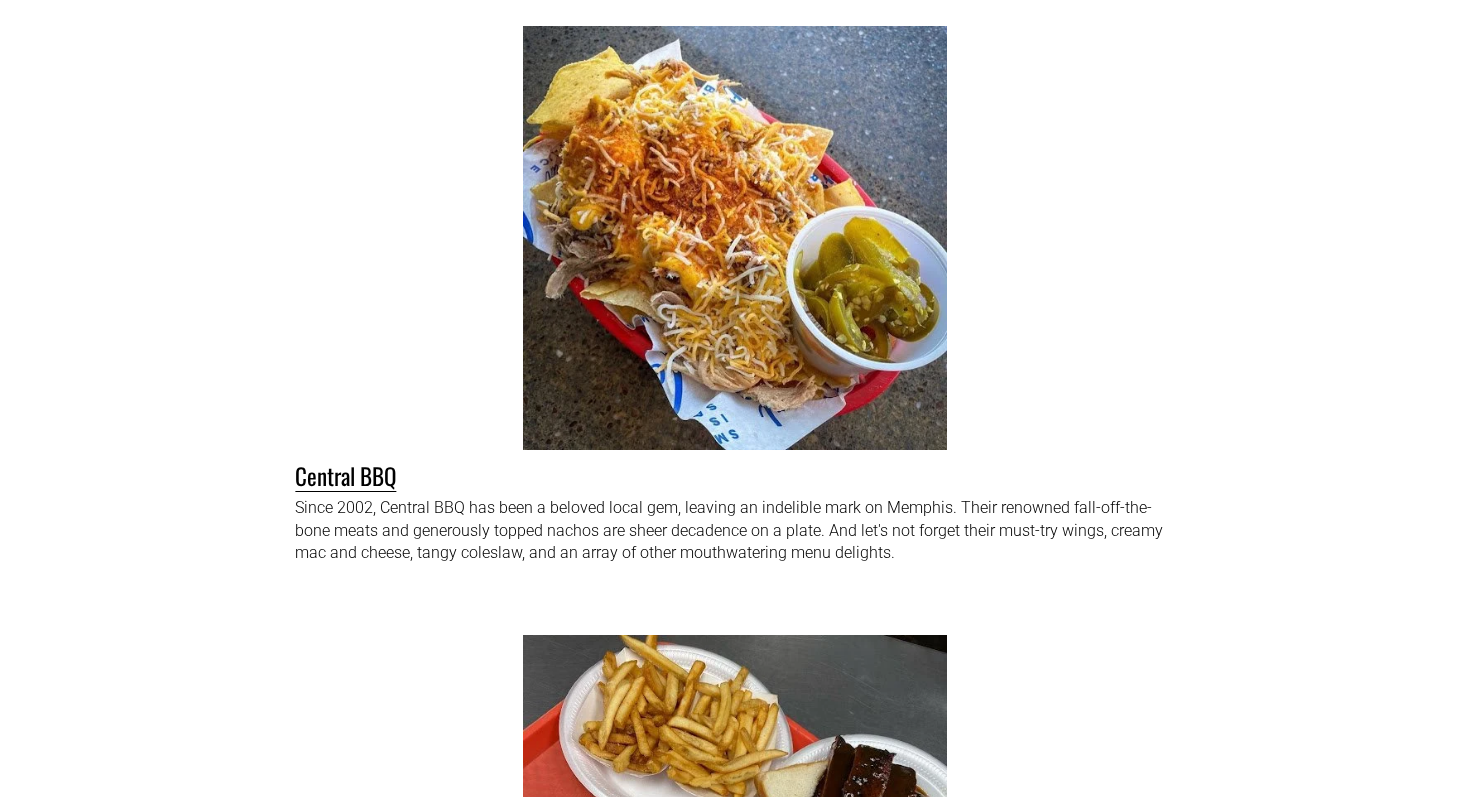 click on "BBQ and Soulful Bites
Since 2002, Central BBQ has been a beloved local gem, leaving an indelible mark on Memphis. Their renowned fall-off-the-bone meats and generously topped nachos are sheer decadence on a plate. And let's not forget their must-try wings, creamy mac and cheese, tangy coleslaw, and an array of other mouthwatering menu delights.
Central BBQ" at bounding box center [735, 274] 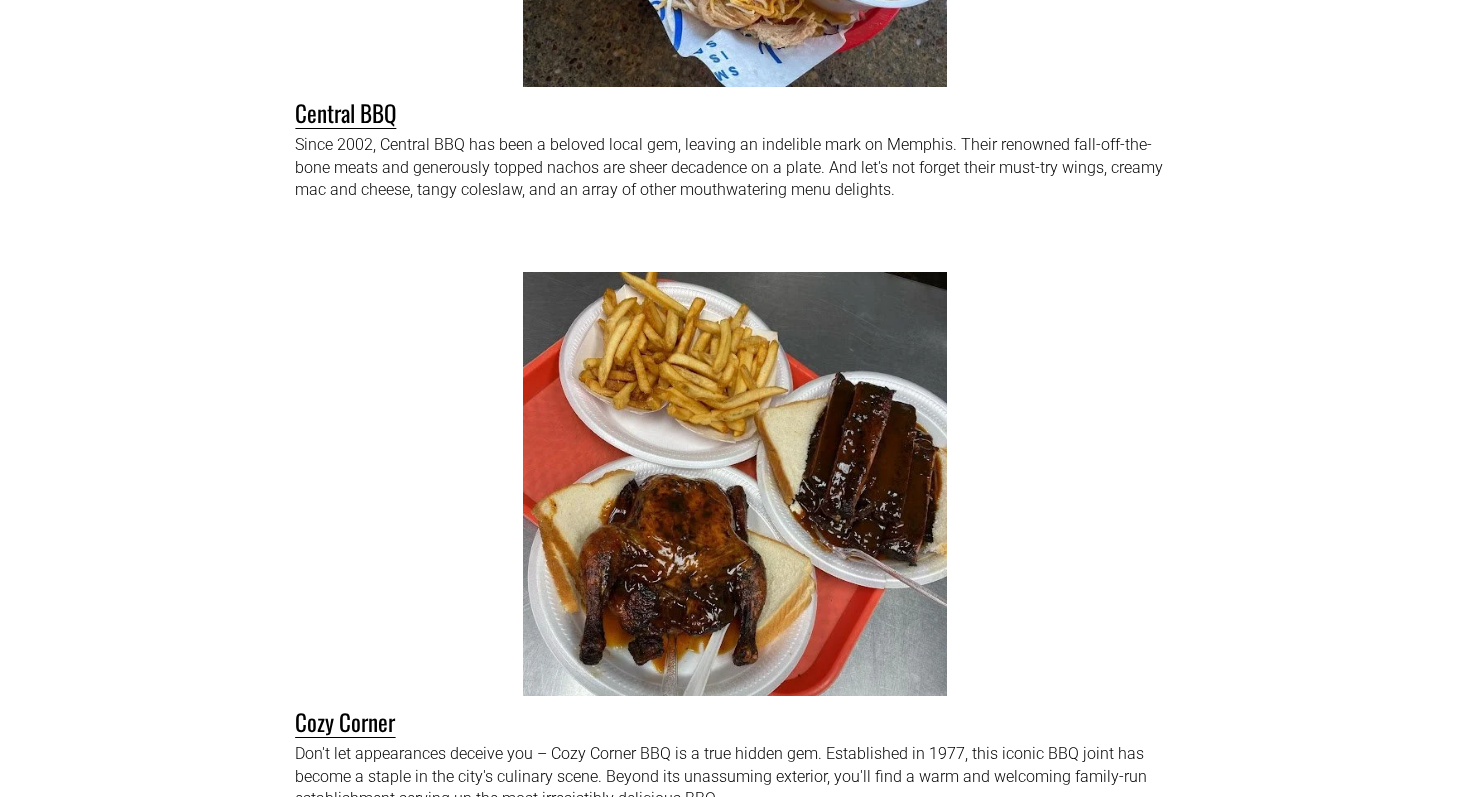 scroll, scrollTop: 17764, scrollLeft: 0, axis: vertical 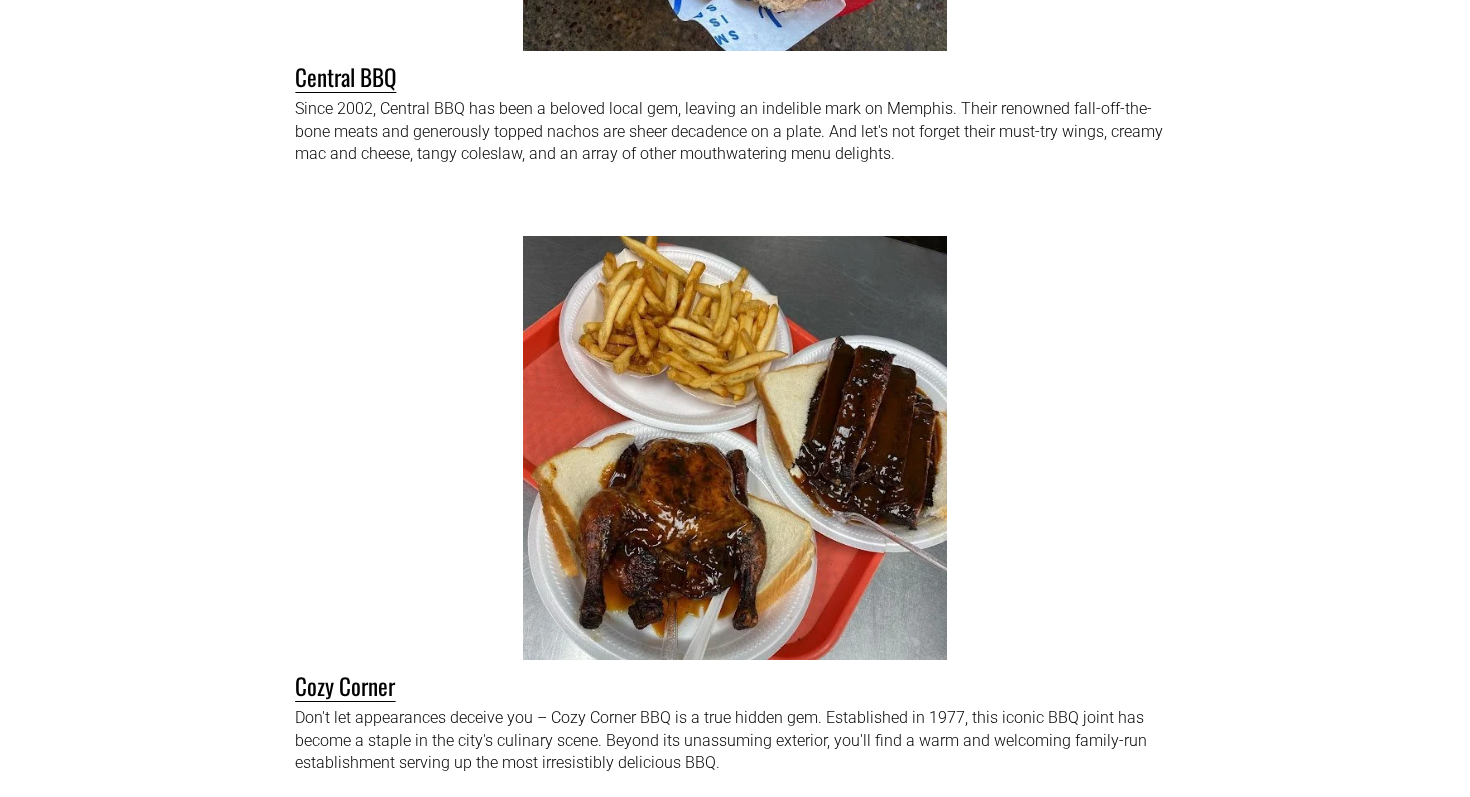 click on "Don't let appearances deceive you – Cozy Corner BBQ is a true hidden gem. Established in 1977, this iconic BBQ joint has become a staple in the city's culinary scene. Beyond its unassuming exterior, you'll find a warm and welcoming family-run establishment serving up the most irresistibly delicious BBQ.
Cozy Corner" at bounding box center [735, 502] 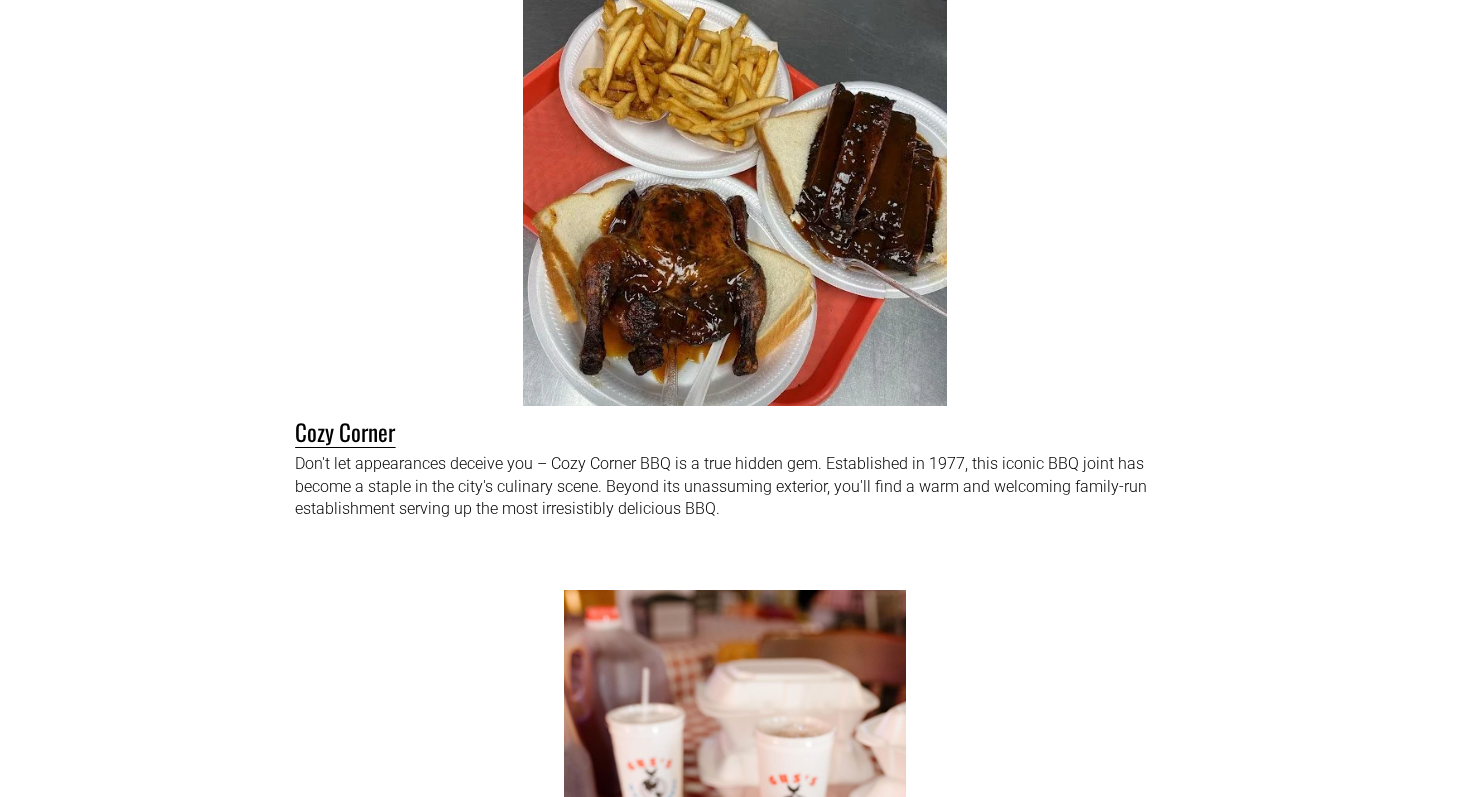 scroll, scrollTop: 18076, scrollLeft: 0, axis: vertical 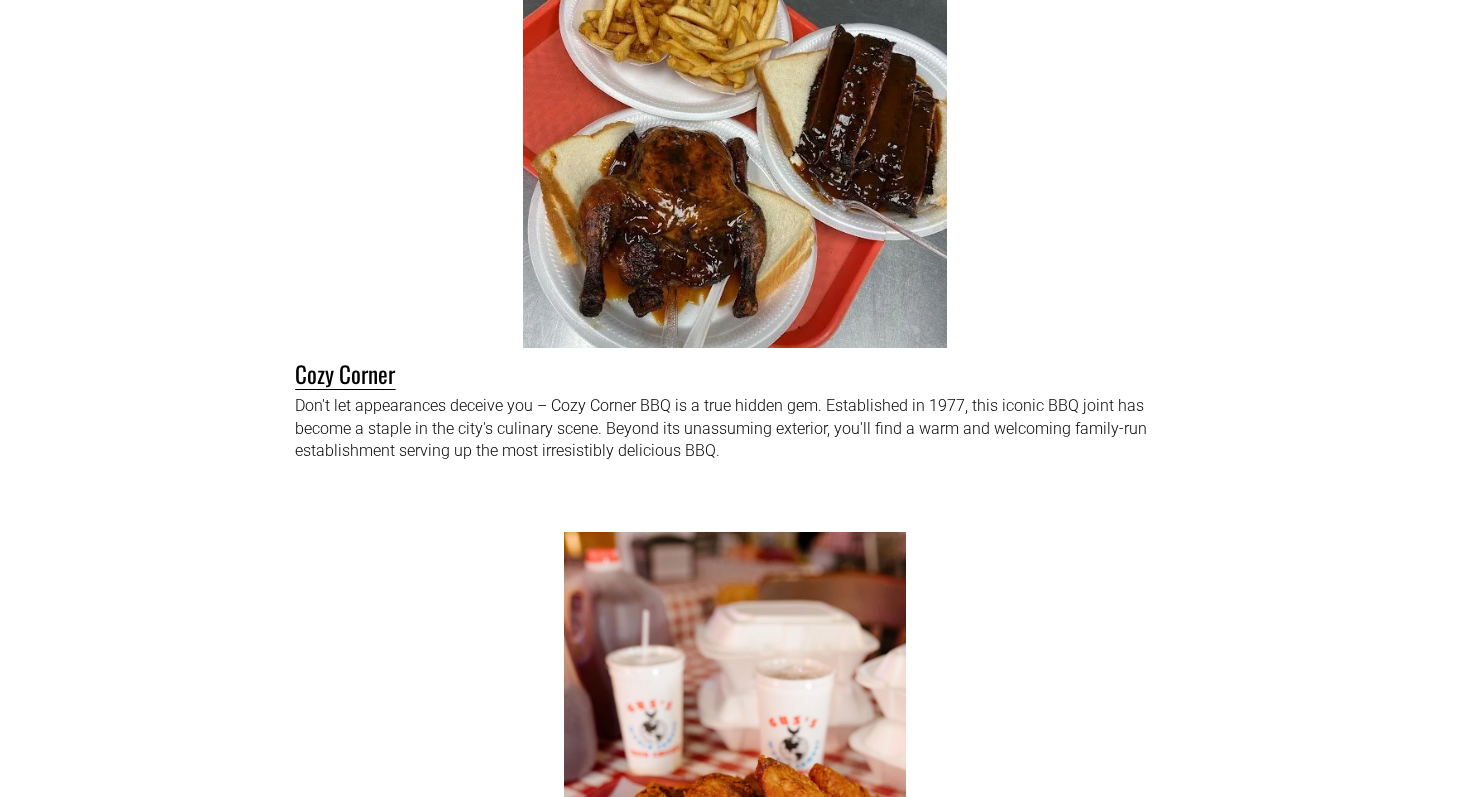 click on "Don't let appearances deceive you – Cozy Corner BBQ is a true hidden gem. Established in 1977, this iconic BBQ joint has become a staple in the city's culinary scene. Beyond its unassuming exterior, you'll find a warm and welcoming family-run establishment serving up the most irresistibly delicious BBQ.
Cozy Corner" at bounding box center [735, 190] 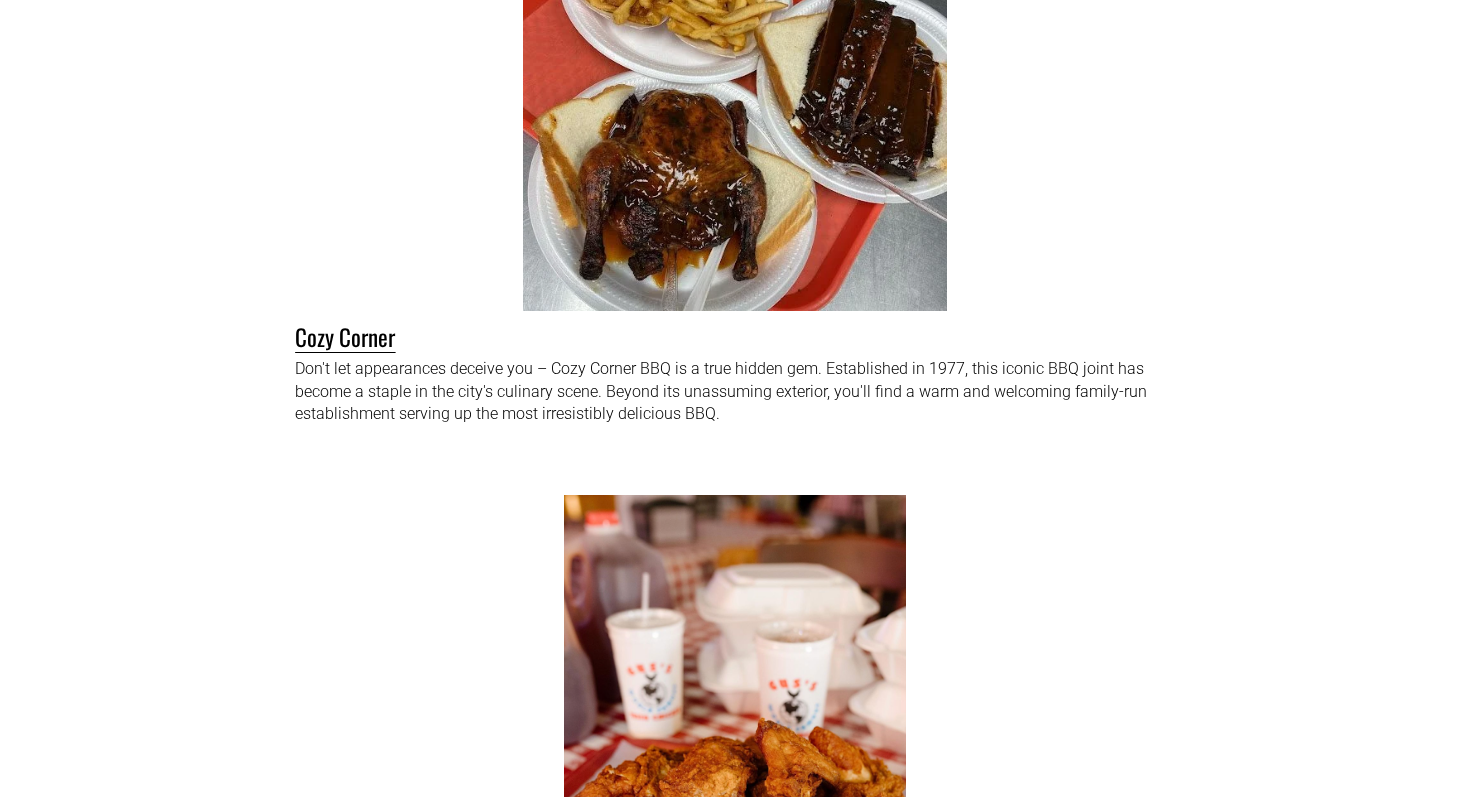 scroll, scrollTop: 18114, scrollLeft: 0, axis: vertical 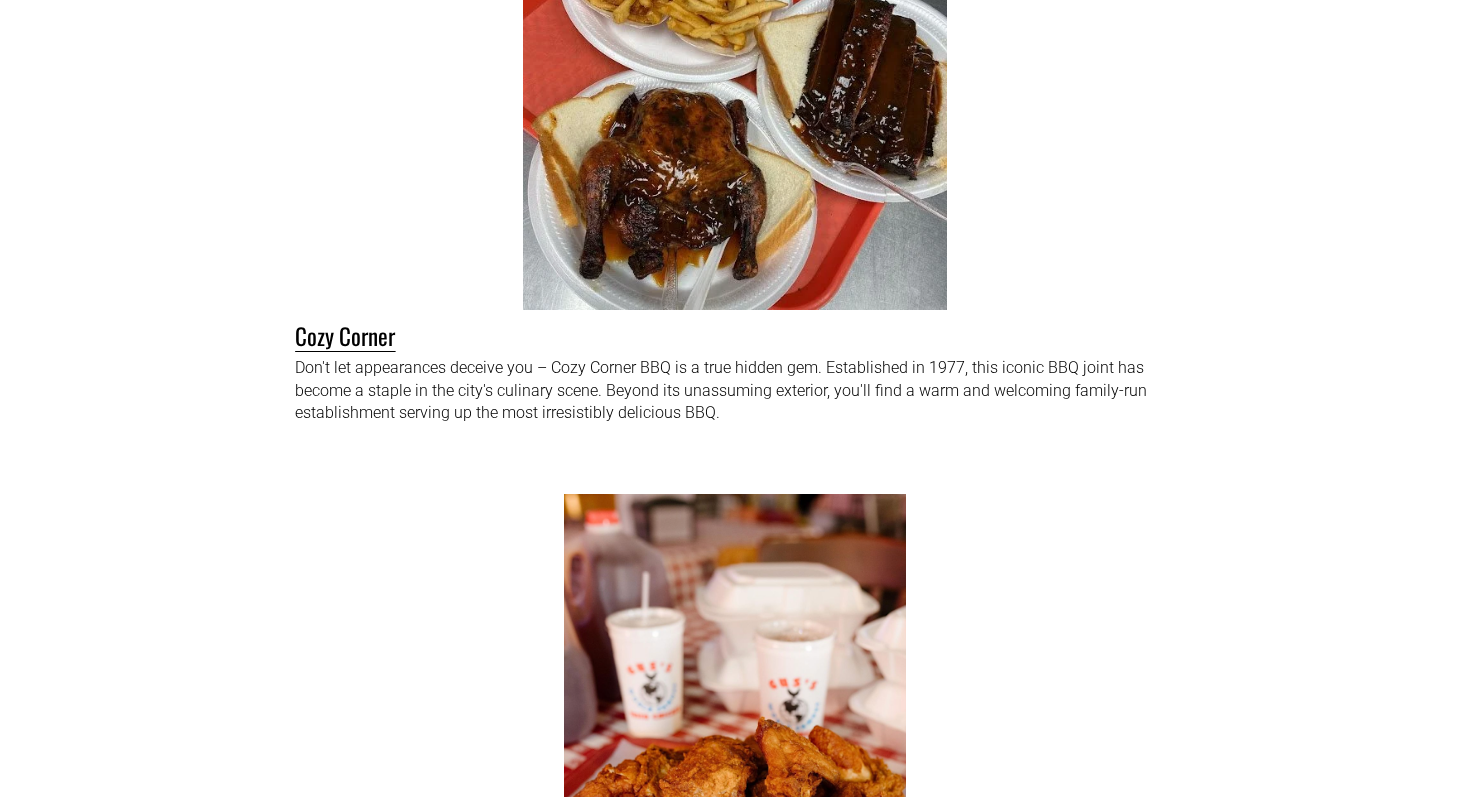 click on "Don't let appearances deceive you – Cozy Corner BBQ is a true hidden gem. Established in 1977, this iconic BBQ joint has become a staple in the city's culinary scene. Beyond its unassuming exterior, you'll find a warm and welcoming family-run establishment serving up the most irresistibly delicious BBQ.
Cozy Corner" at bounding box center (735, 152) 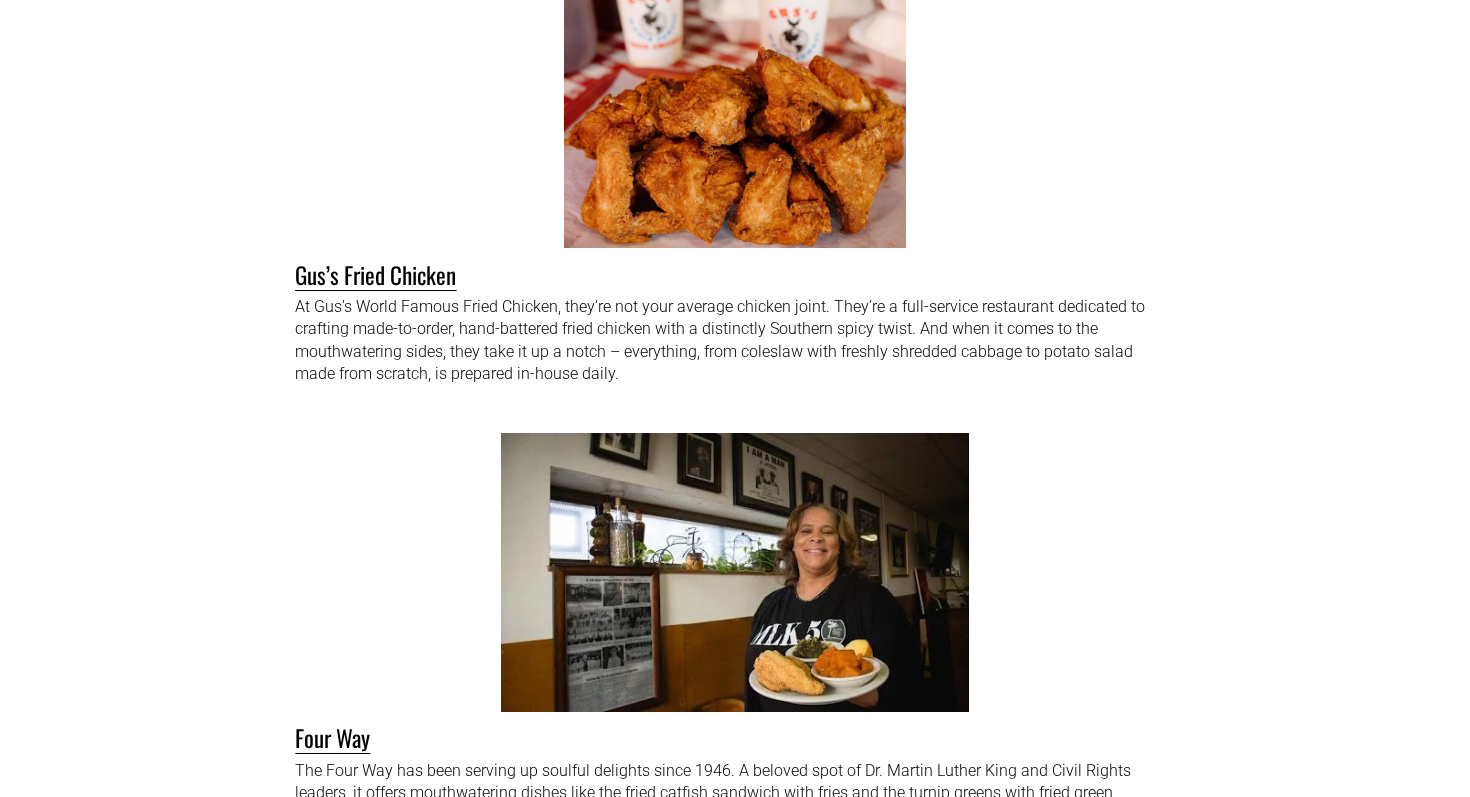 scroll, scrollTop: 18815, scrollLeft: 0, axis: vertical 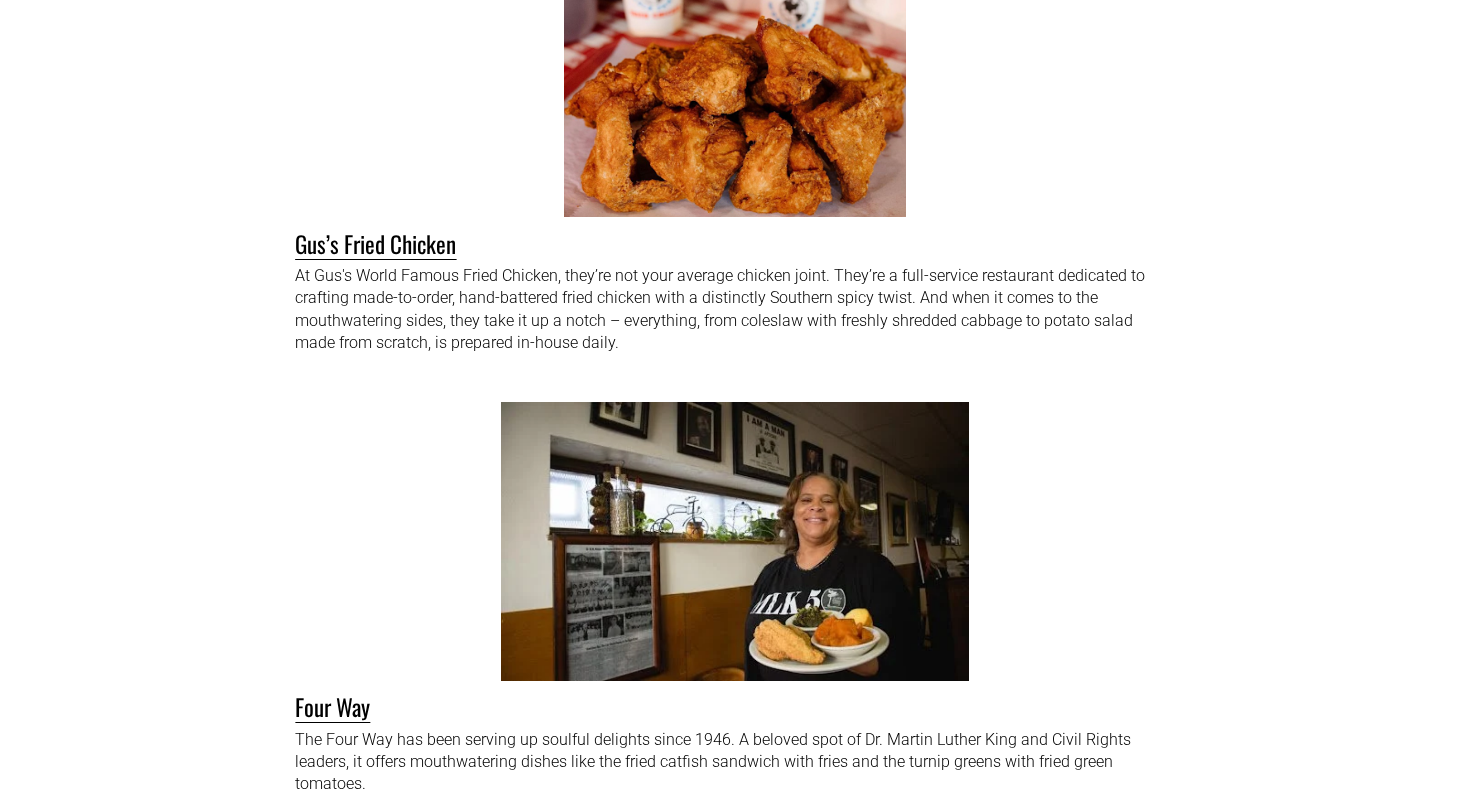 click on "At Gus's World Famous Fried Chicken, they’re not your average chicken joint. They’re a full-service restaurant dedicated to crafting made-to-order, hand-battered fried chicken with a distinctly Southern spicy twist. And when it comes to the mouthwatering sides, they take it up a notch – everything, from coleslaw with freshly shredded cabbage to potato salad made from scratch, is prepared in-house daily.
Gus’s Fried Chicken" at bounding box center (735, 60) 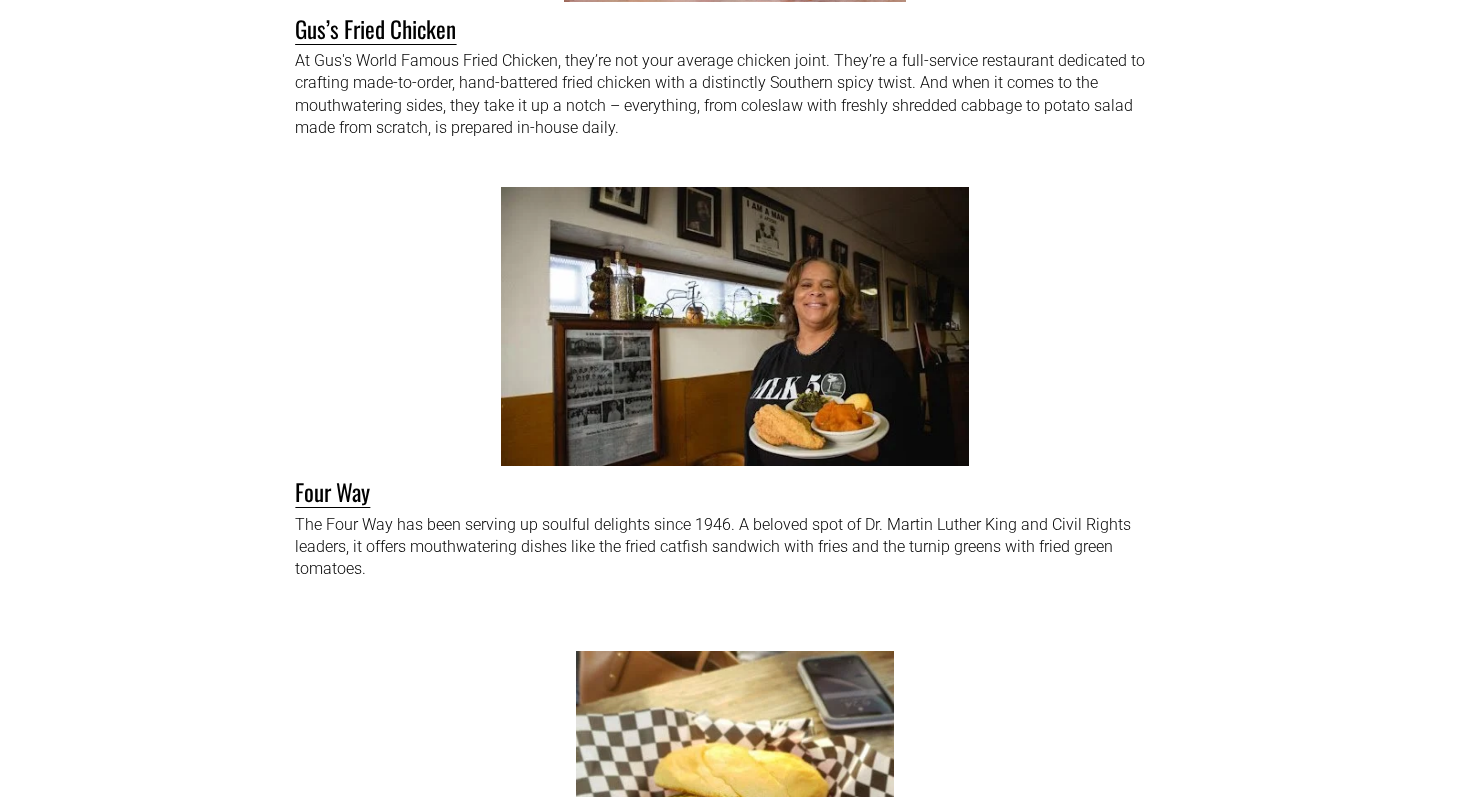 click on "The Four Way has been serving up soulful delights since 1946. A beloved spot of Dr. [NAME] and Civil Rights leaders, it offers mouthwatering dishes like the fried catfish sandwich with fries and the turnip greens with fried green tomatoes.
Four Way" at bounding box center (735, 381) 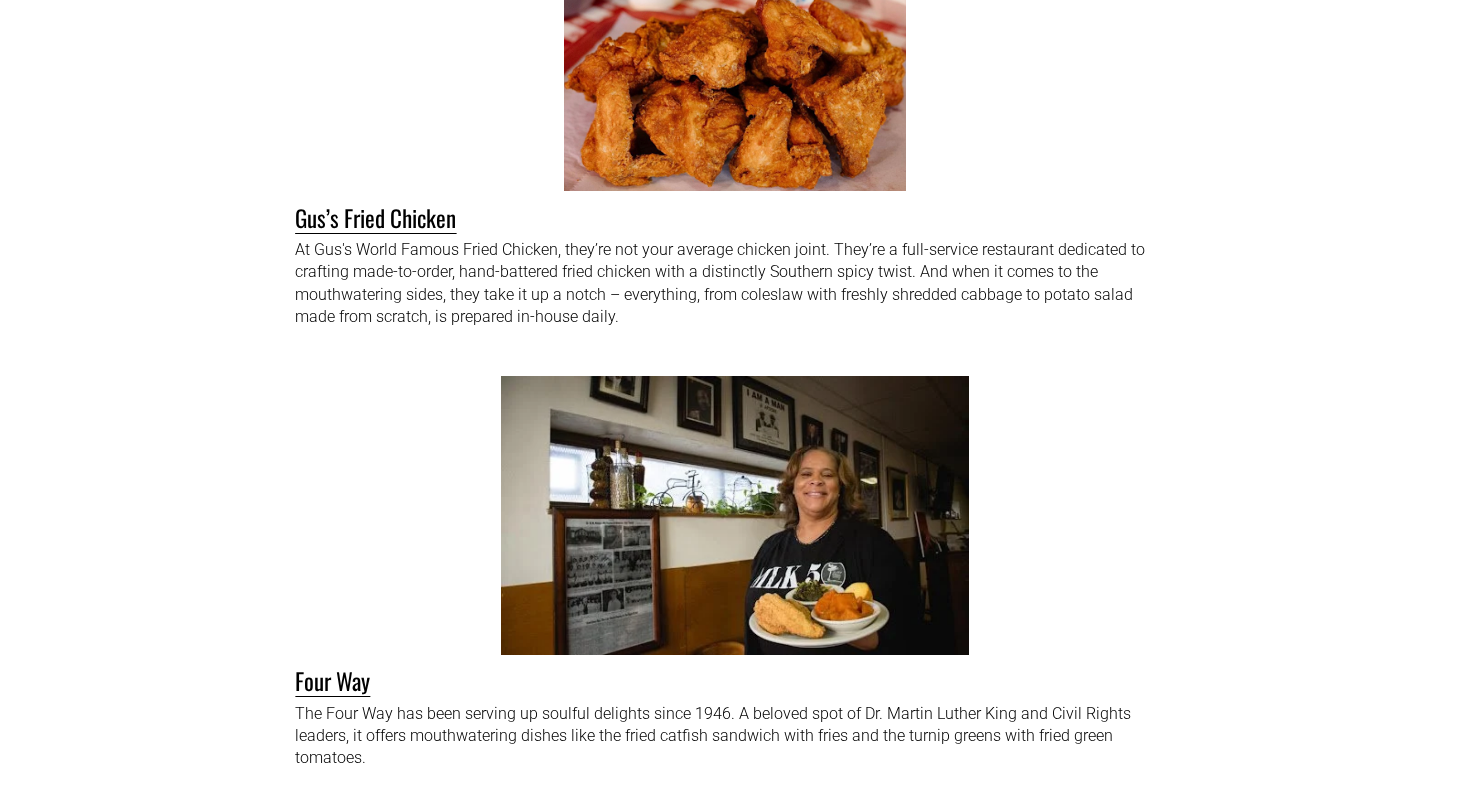 scroll, scrollTop: 18839, scrollLeft: 0, axis: vertical 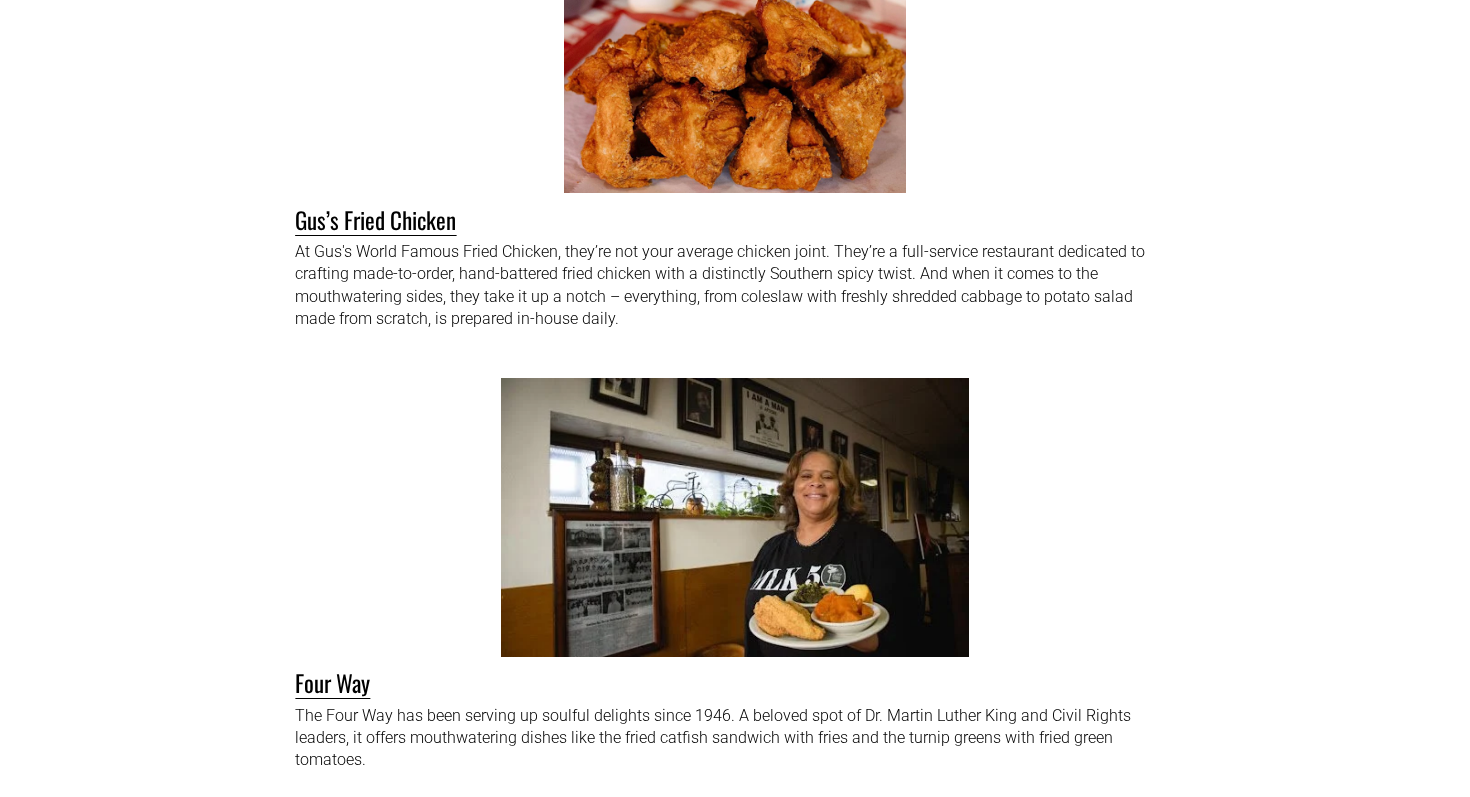 click on "At Gus's World Famous Fried Chicken, they’re not your average chicken joint. They’re a full-service restaurant dedicated to crafting made-to-order, hand-battered fried chicken with a distinctly Southern spicy twist. And when it comes to the mouthwatering sides, they take it up a notch – everything, from coleslaw with freshly shredded cabbage to potato salad made from scratch, is prepared in-house daily." at bounding box center (734, 286) 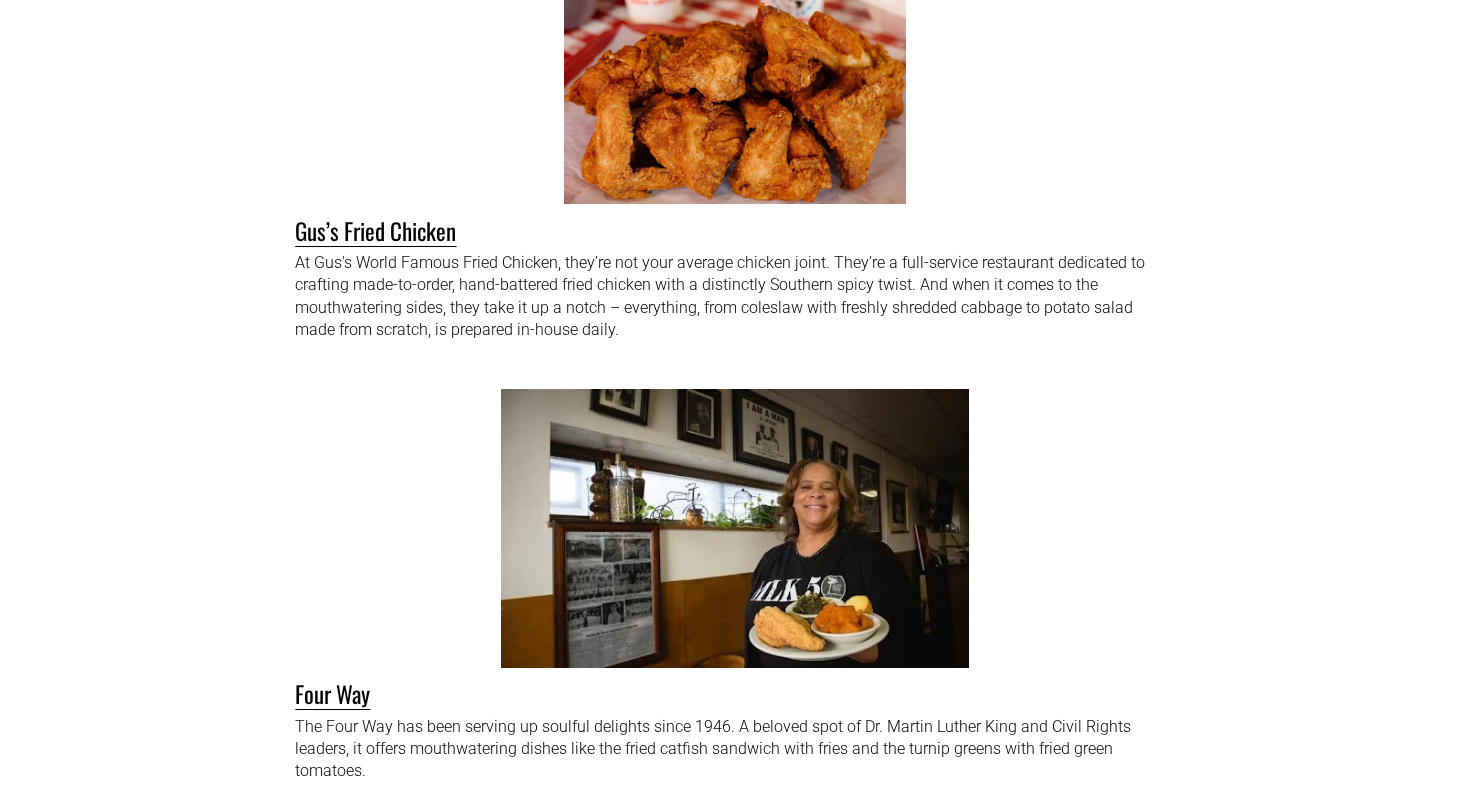 scroll, scrollTop: 18818, scrollLeft: 0, axis: vertical 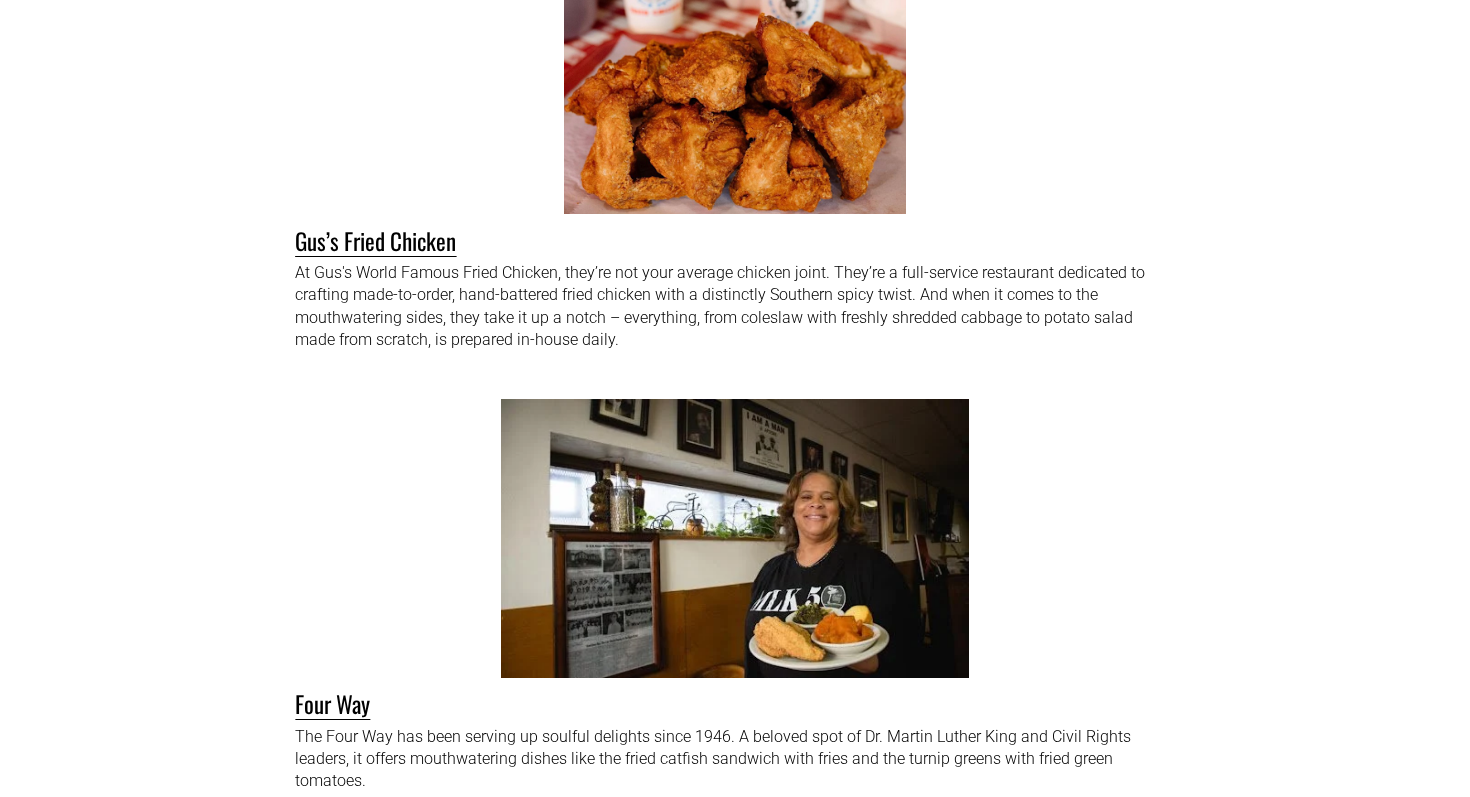 click on "At Gus's World Famous Fried Chicken, they’re not your average chicken joint. They’re a full-service restaurant dedicated to crafting made-to-order, hand-battered fried chicken with a distinctly Southern spicy twist. And when it comes to the mouthwatering sides, they take it up a notch – everything, from coleslaw with freshly shredded cabbage to potato salad made from scratch, is prepared in-house daily.
Gus’s Fried Chicken" at bounding box center (735, 57) 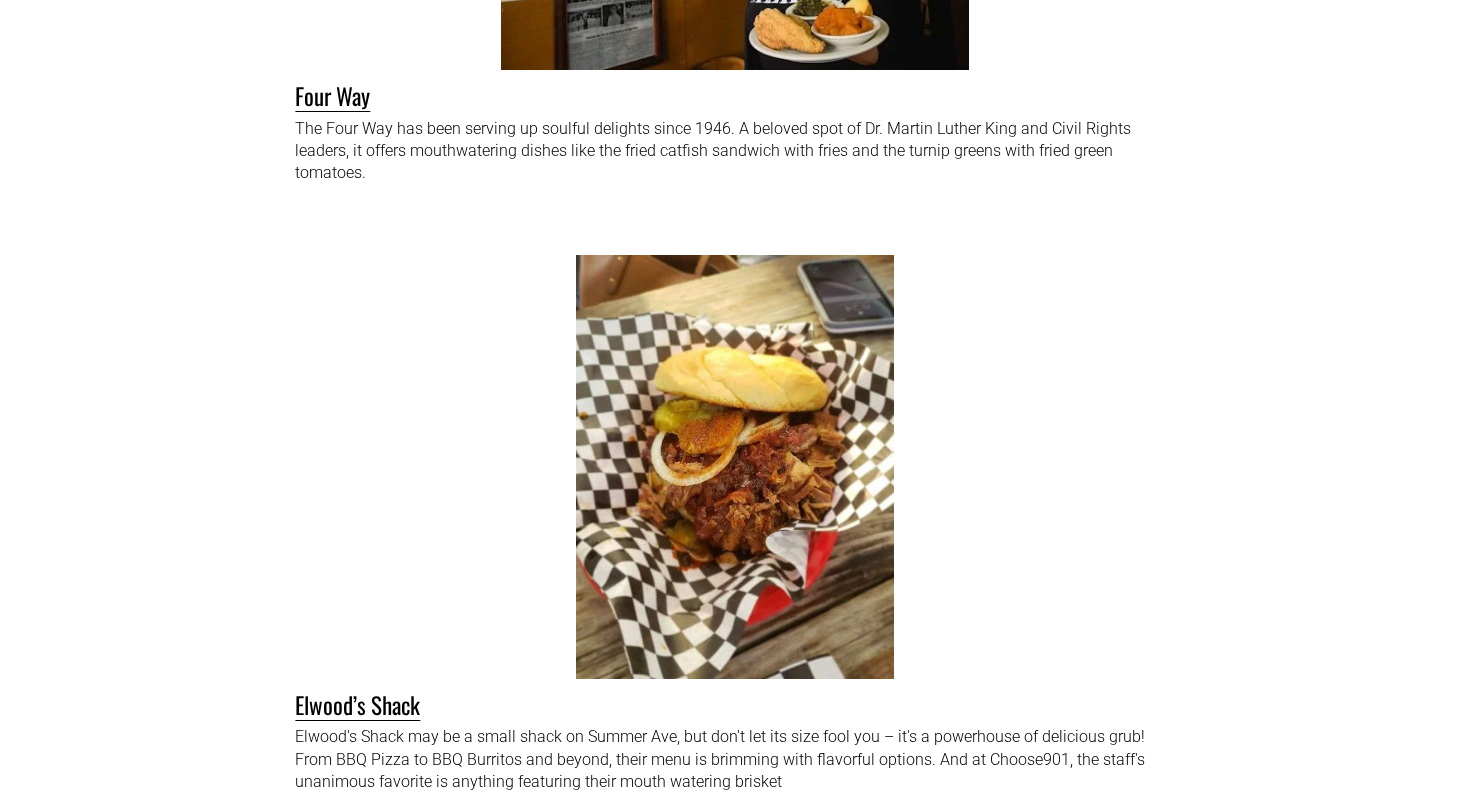 click on "The Four Way has been serving up soulful delights since 1946. A beloved spot of Dr. Martin Luther King and Civil Rights leaders, it offers mouthwatering dishes like the fried catfish sandwich with fries and the turnip greens with fried green tomatoes." at bounding box center [734, 167] 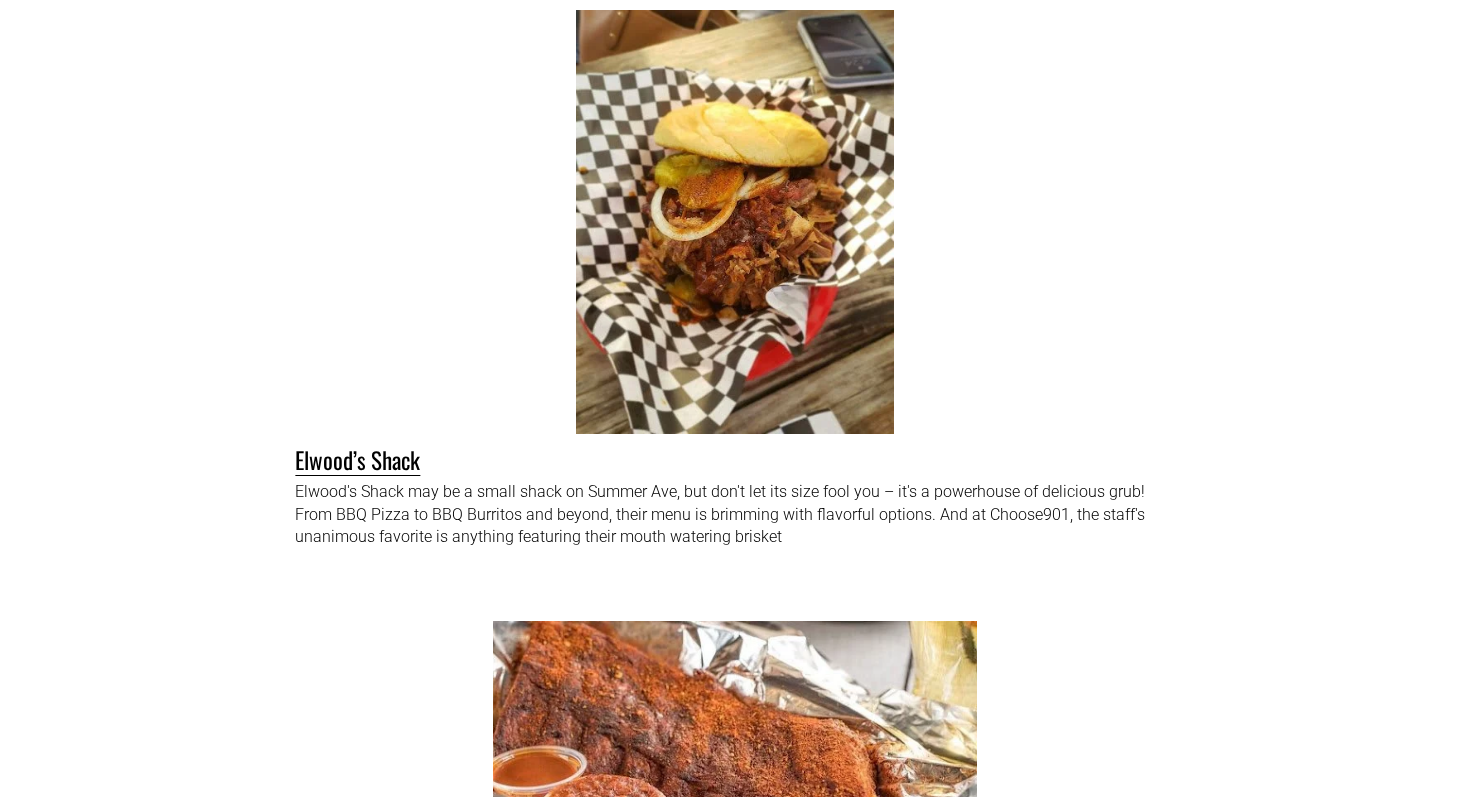 scroll, scrollTop: 19763, scrollLeft: 0, axis: vertical 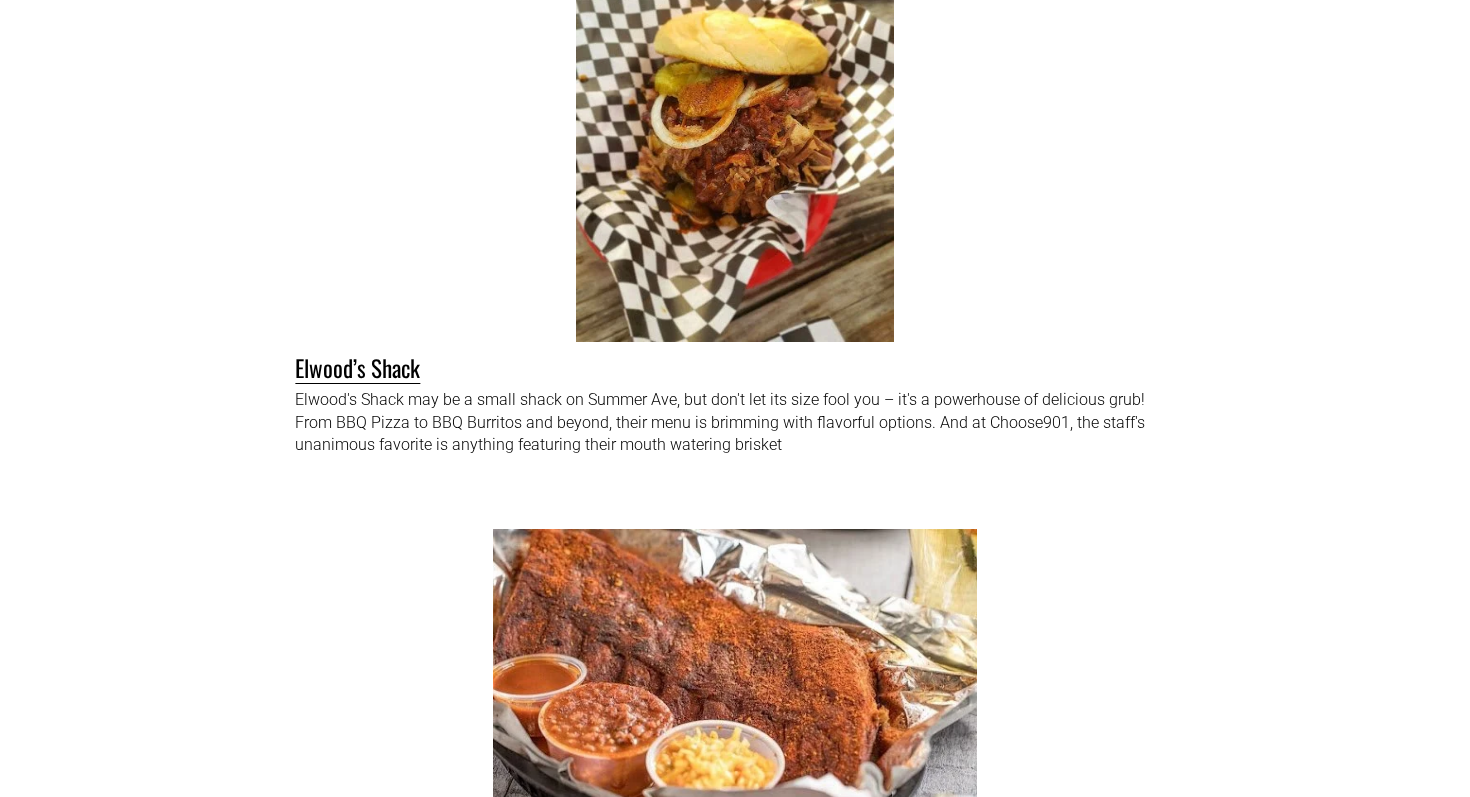 click on "Elwood's Shack may be a small shack on Summer Ave, but don't let its size fool you – it's a powerhouse of delicious grub! From BBQ Pizza to BBQ Burritos and beyond, their menu is brimming with flavorful options. And at Choose901, the staff's unanimous favorite is anything featuring their mouth watering brisket" at bounding box center [734, 438] 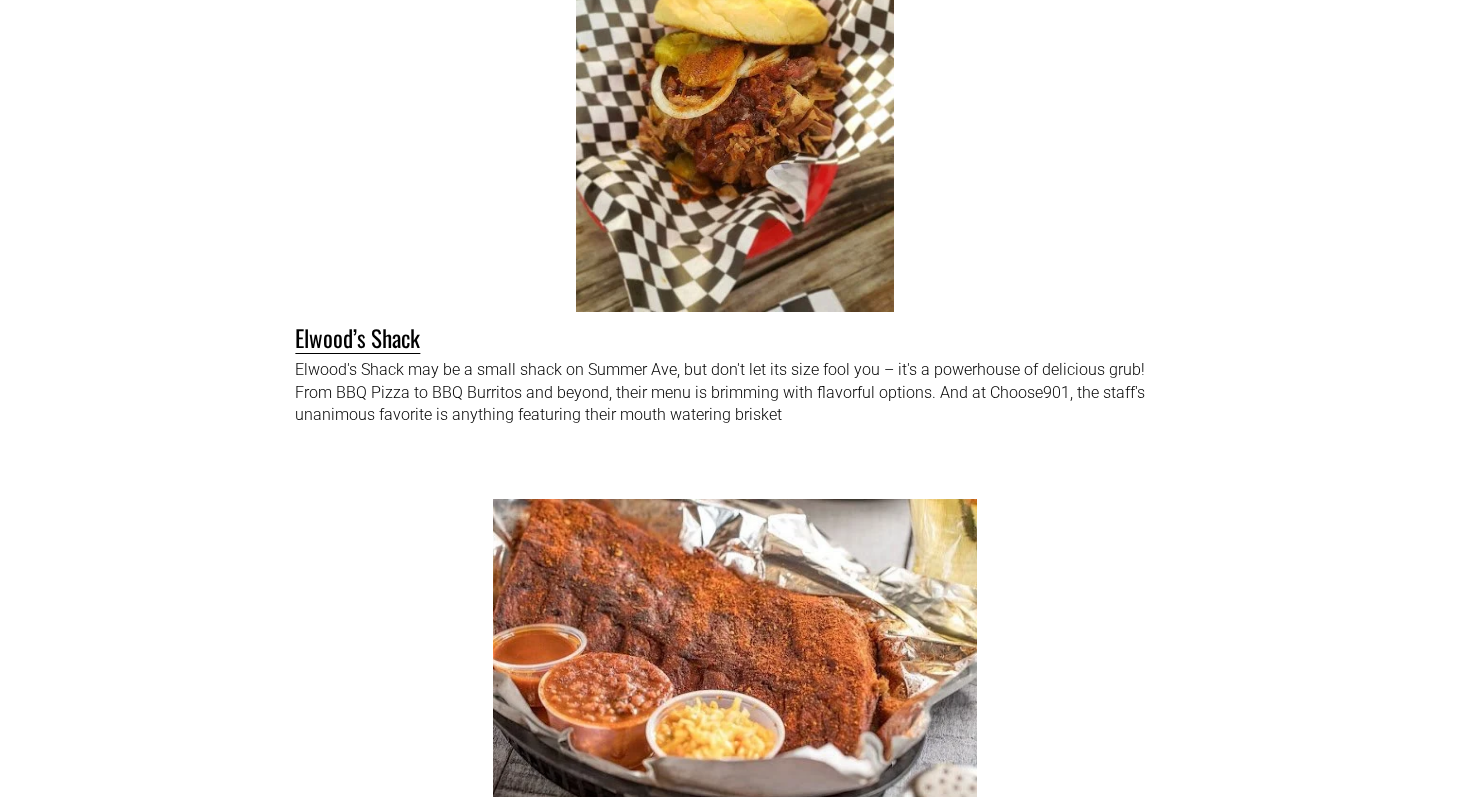 click on "Rendezvous, a Memphis icon since 1948, is your go-to for legendary ribs in a downtown basement setting. Experience a must-have Memphis dining tradition.
Rendezvous" at bounding box center (735, 708) 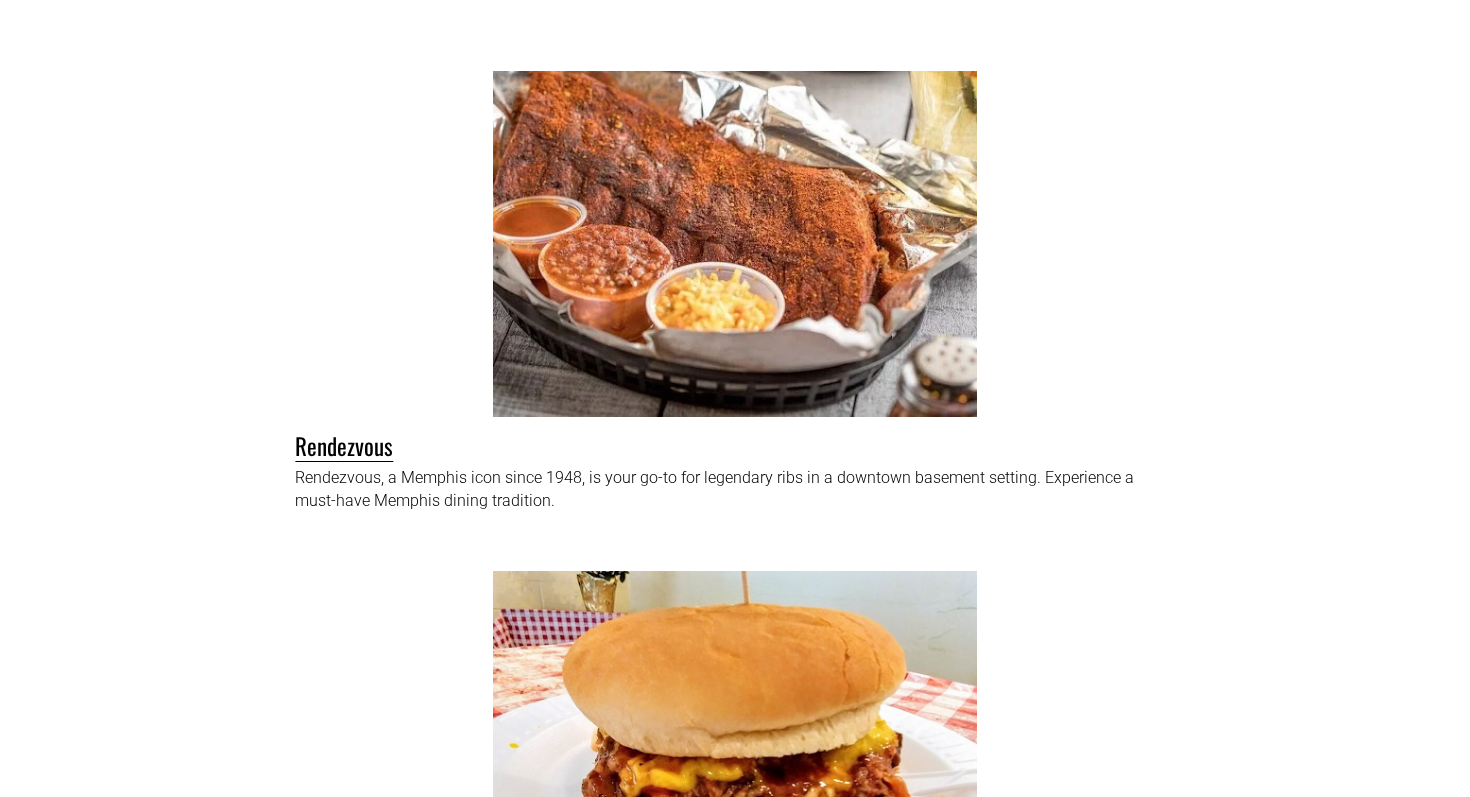 scroll, scrollTop: 20235, scrollLeft: 0, axis: vertical 